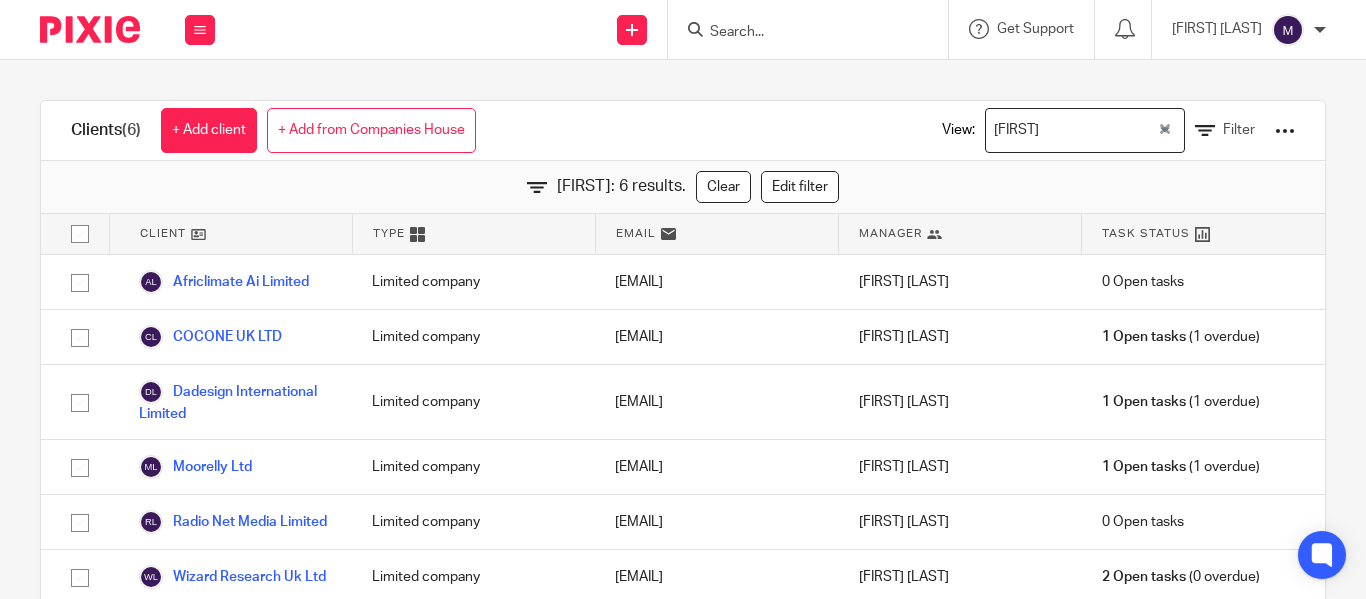 scroll, scrollTop: 0, scrollLeft: 0, axis: both 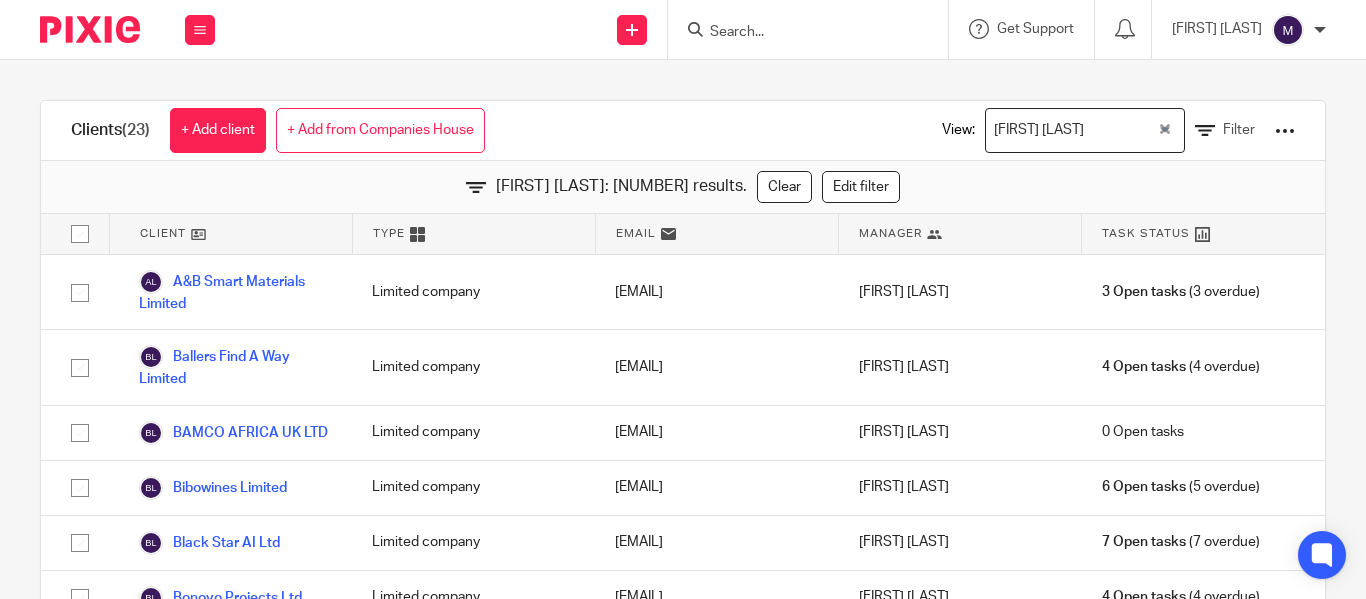 click at bounding box center [1123, 130] 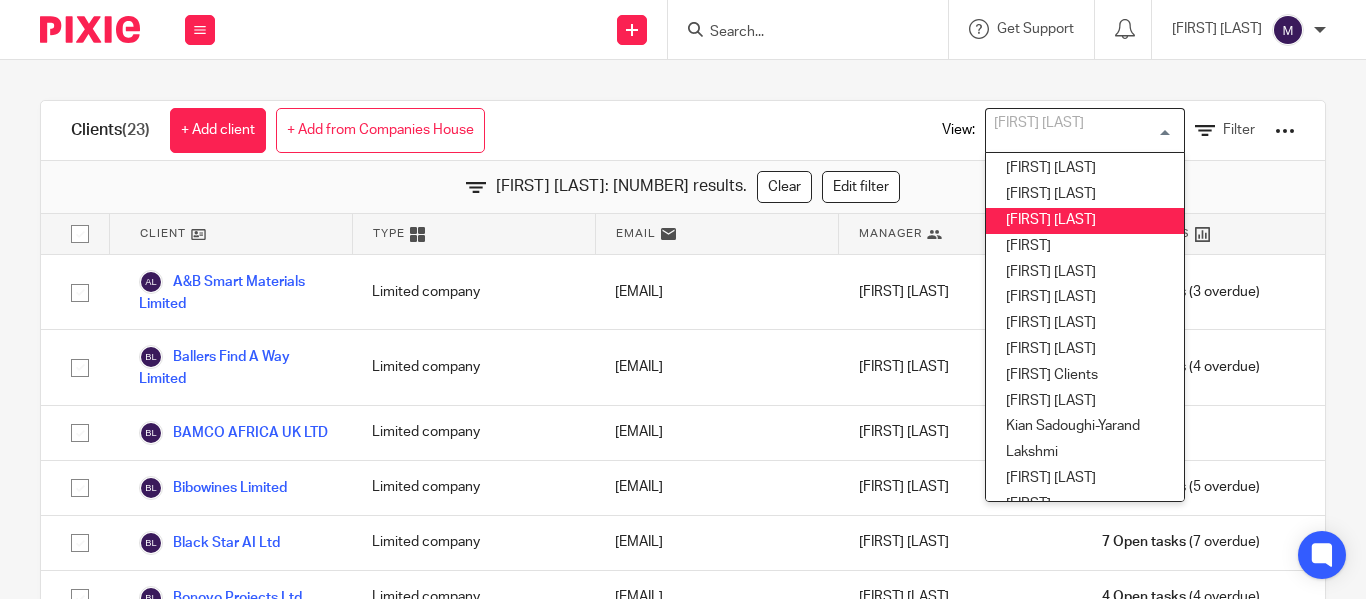 scroll, scrollTop: 82, scrollLeft: 0, axis: vertical 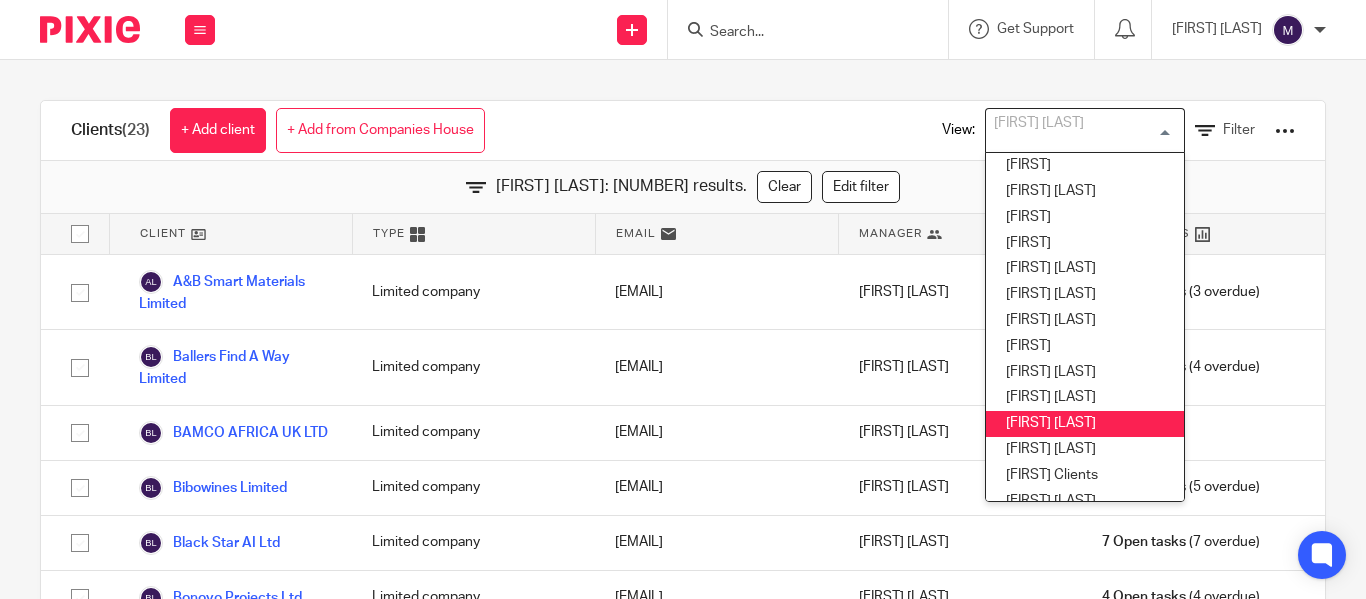 click on "[FIRST] [LAST]" at bounding box center [1085, 424] 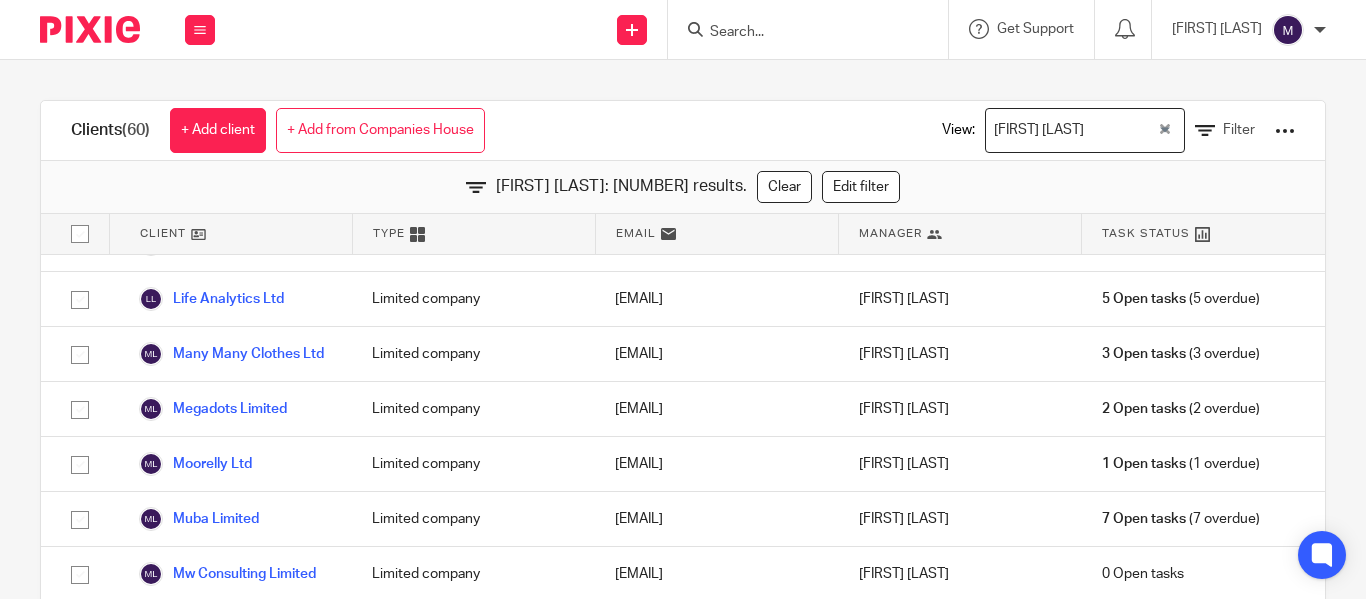 scroll, scrollTop: 2200, scrollLeft: 0, axis: vertical 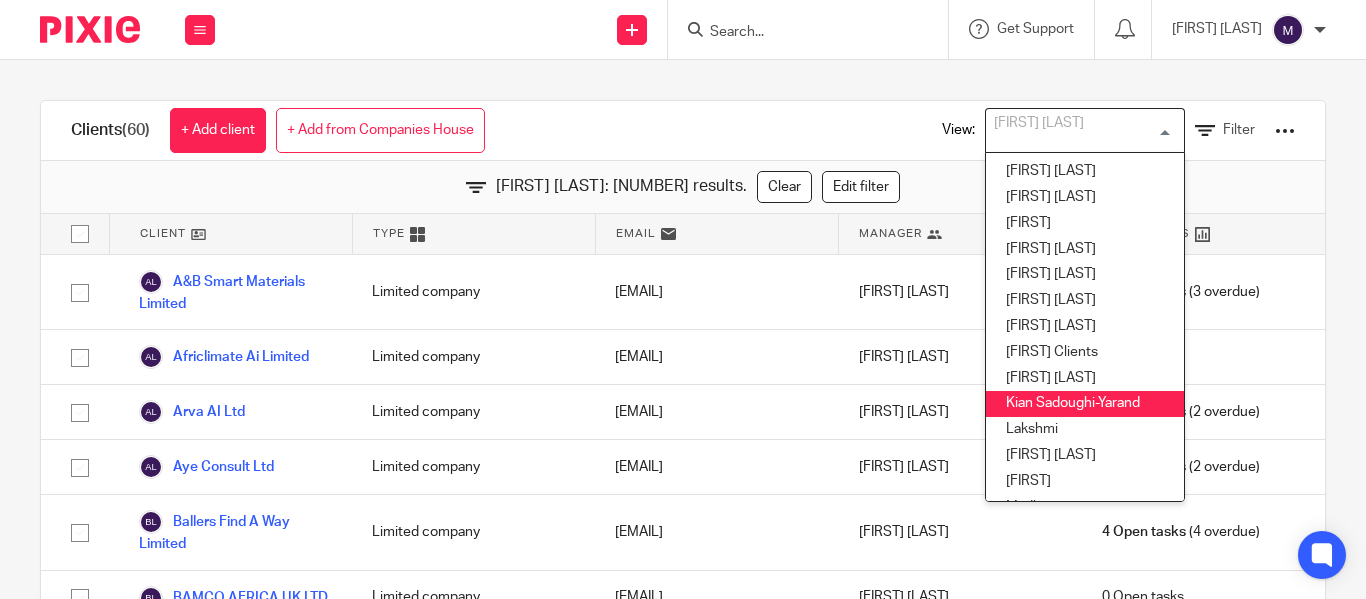 click on "Kian Sadoughi-Yarand" at bounding box center [1085, 404] 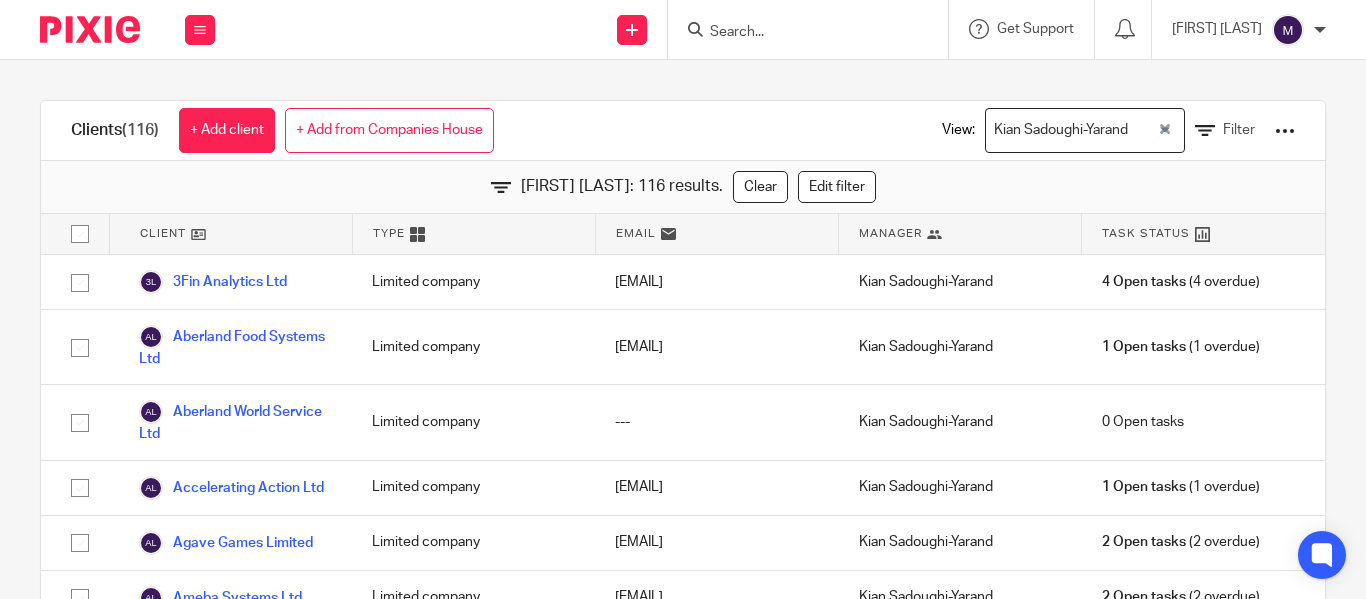 click on "Kian Sadoughi-Yarand" at bounding box center [1071, 128] 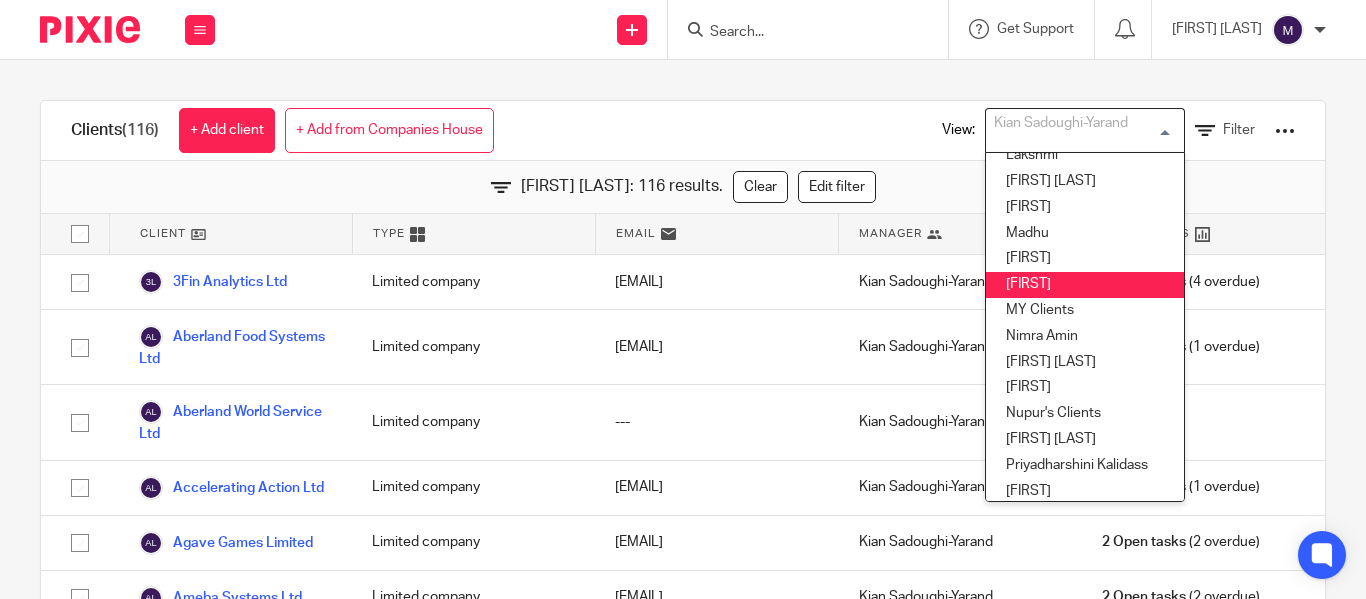 scroll, scrollTop: 520, scrollLeft: 0, axis: vertical 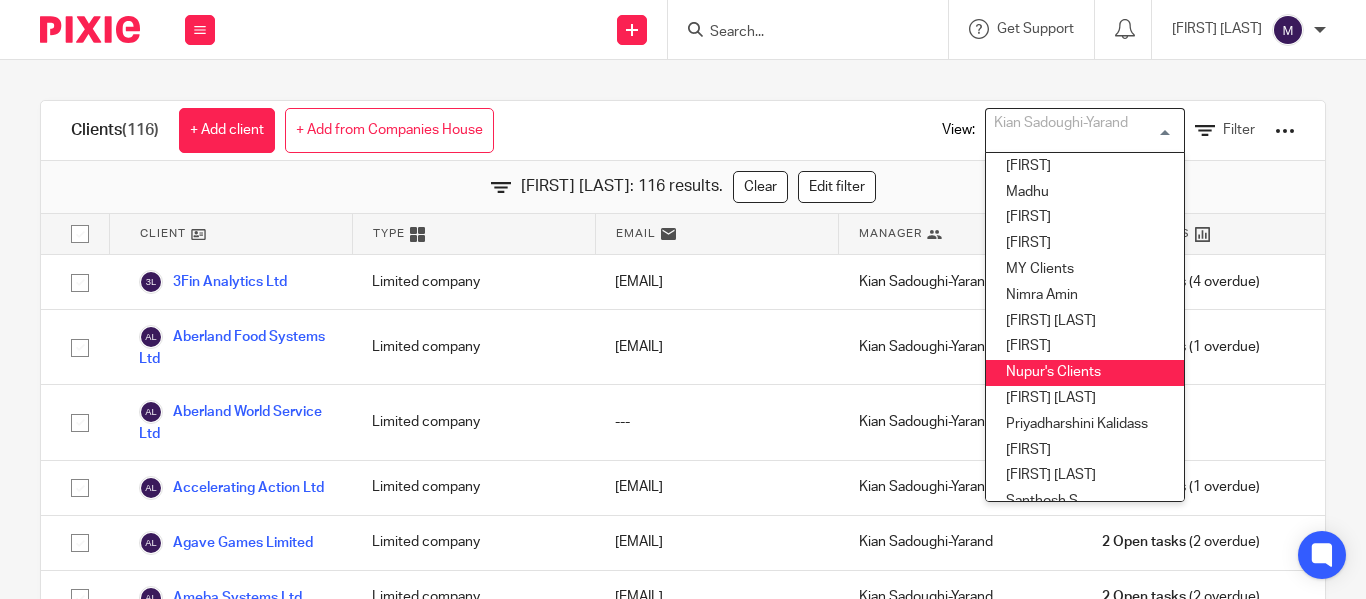 click on "Nupur's Clients" at bounding box center (1085, 373) 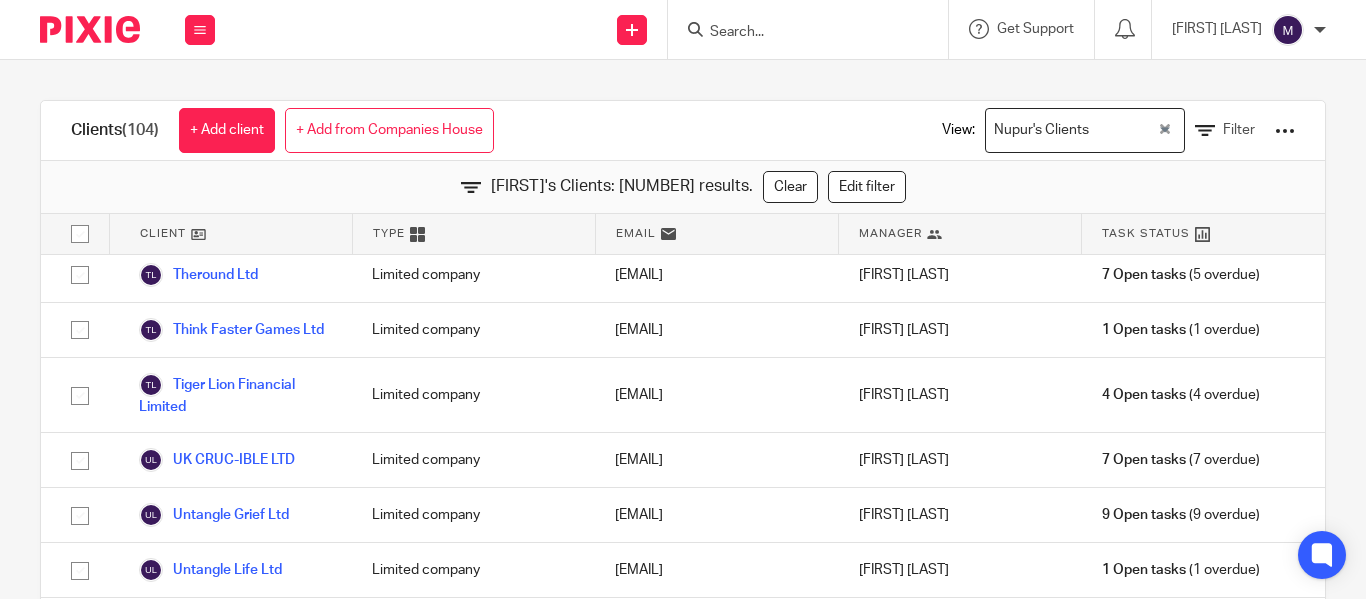 scroll, scrollTop: 5986, scrollLeft: 0, axis: vertical 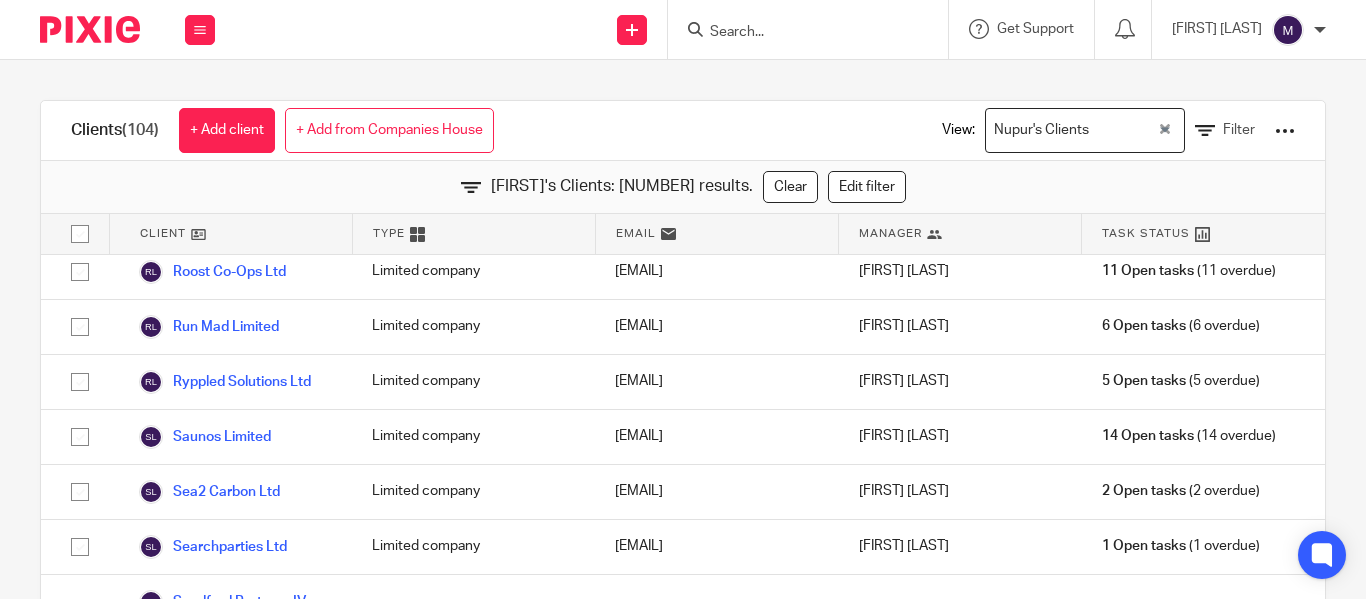 click on "Nupur's Clients" at bounding box center [1071, 128] 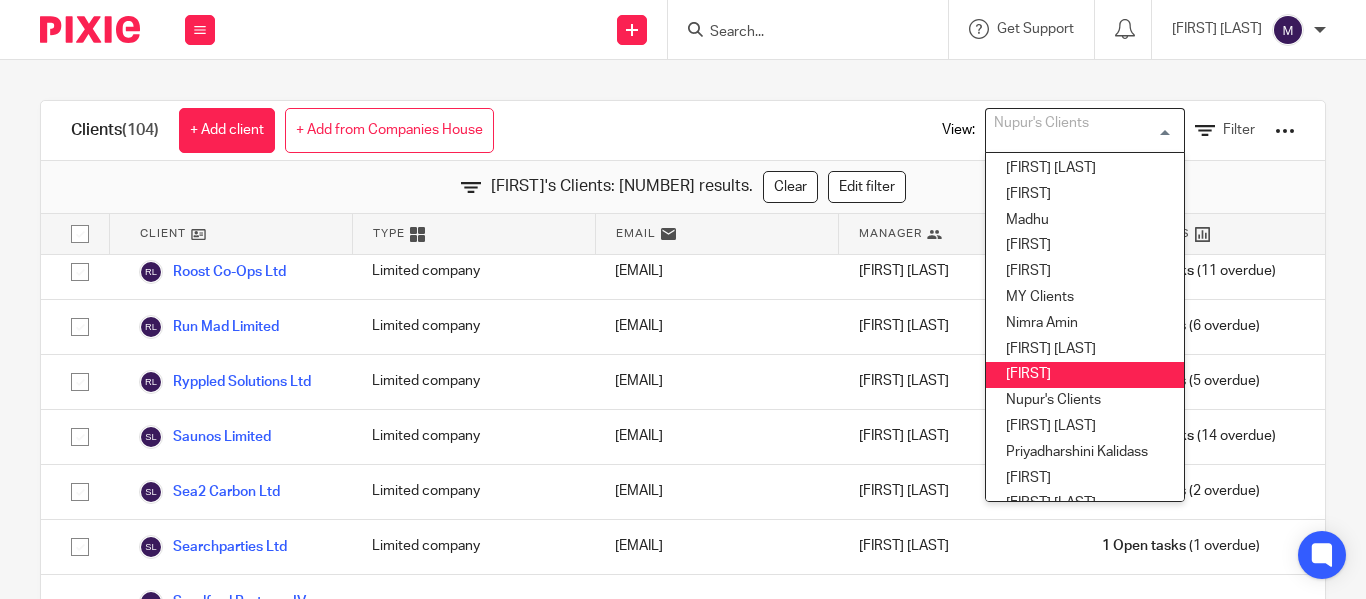 scroll, scrollTop: 592, scrollLeft: 0, axis: vertical 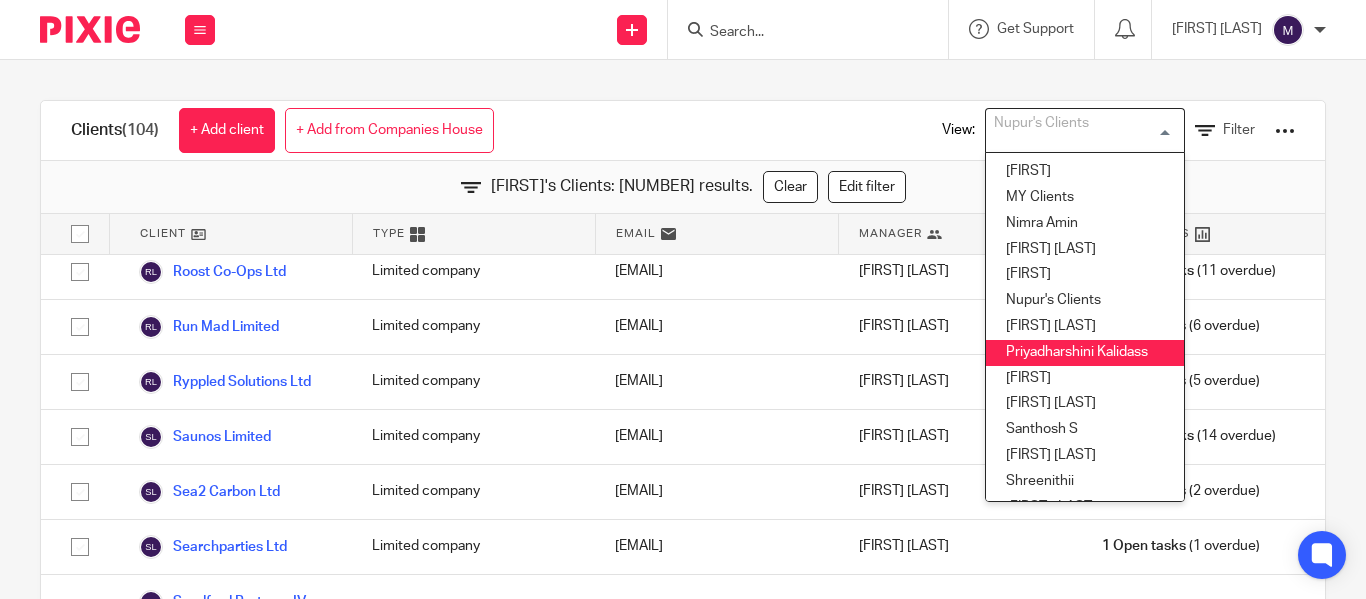 click on "Priyadharshini Kalidass" at bounding box center [1085, 353] 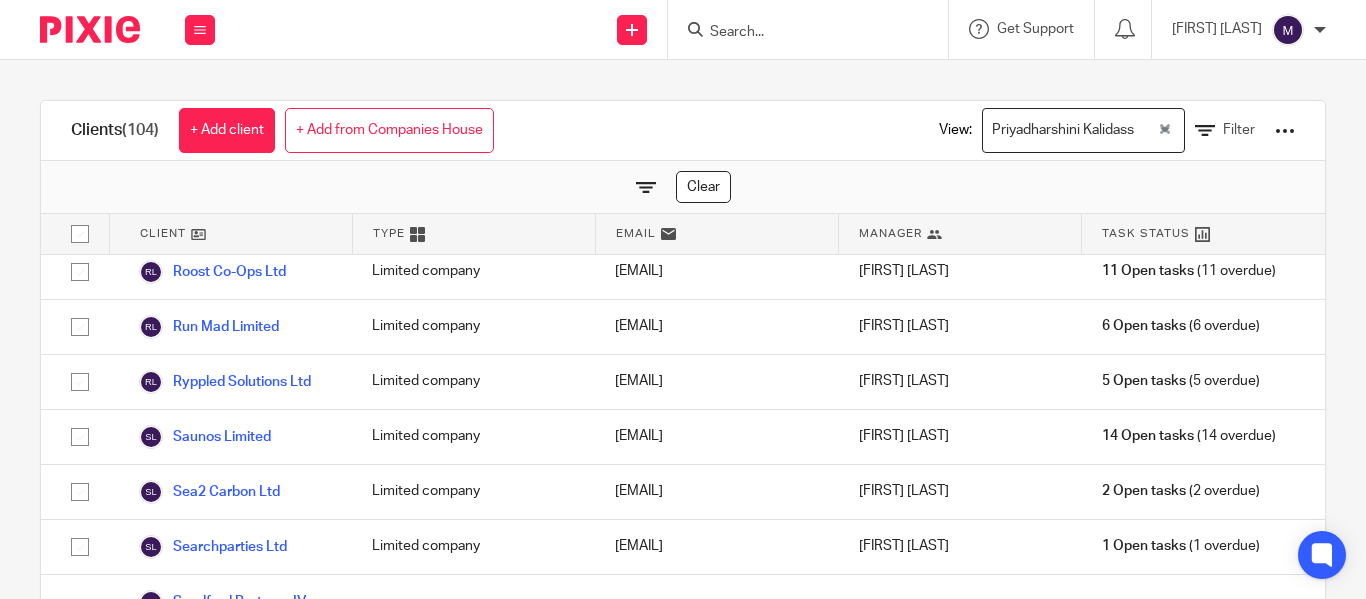 scroll, scrollTop: 467, scrollLeft: 0, axis: vertical 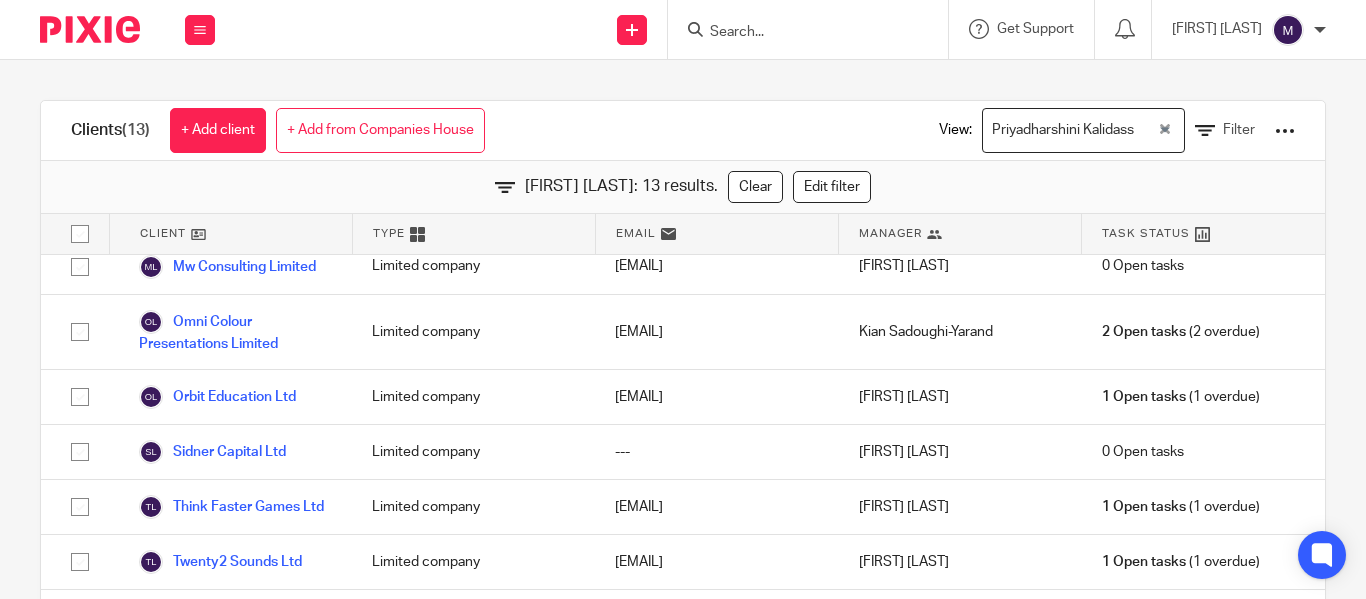 click on "Priyadharshini Kalidass" at bounding box center [1070, 128] 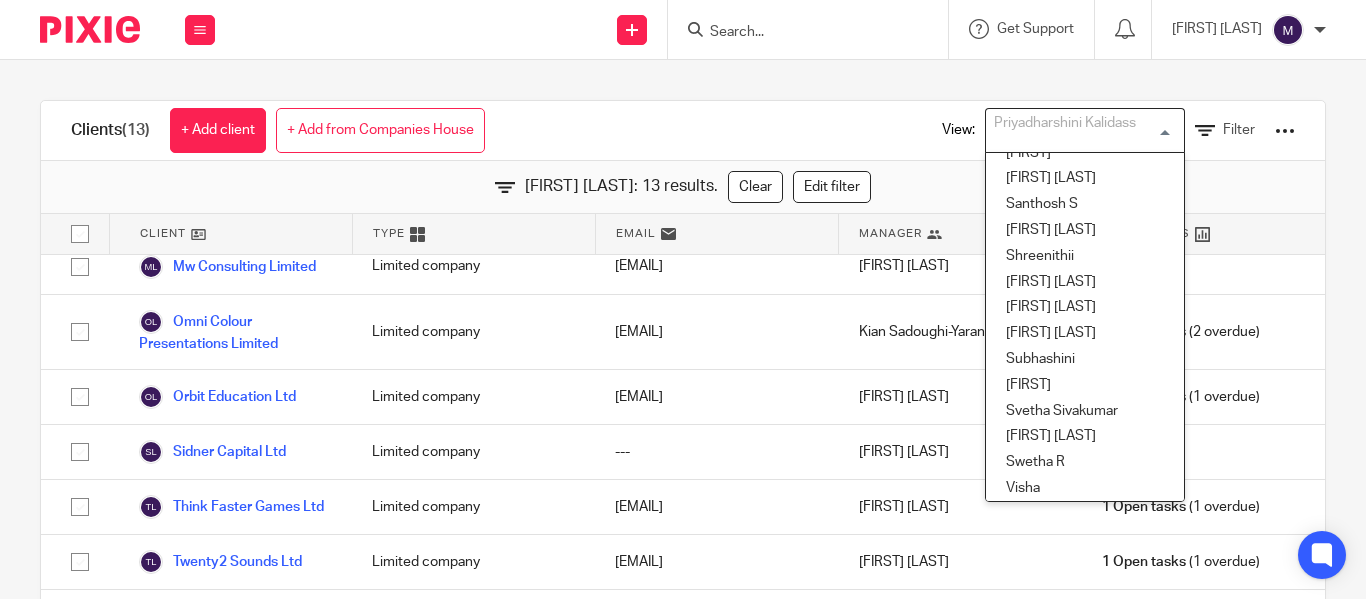scroll, scrollTop: 838, scrollLeft: 0, axis: vertical 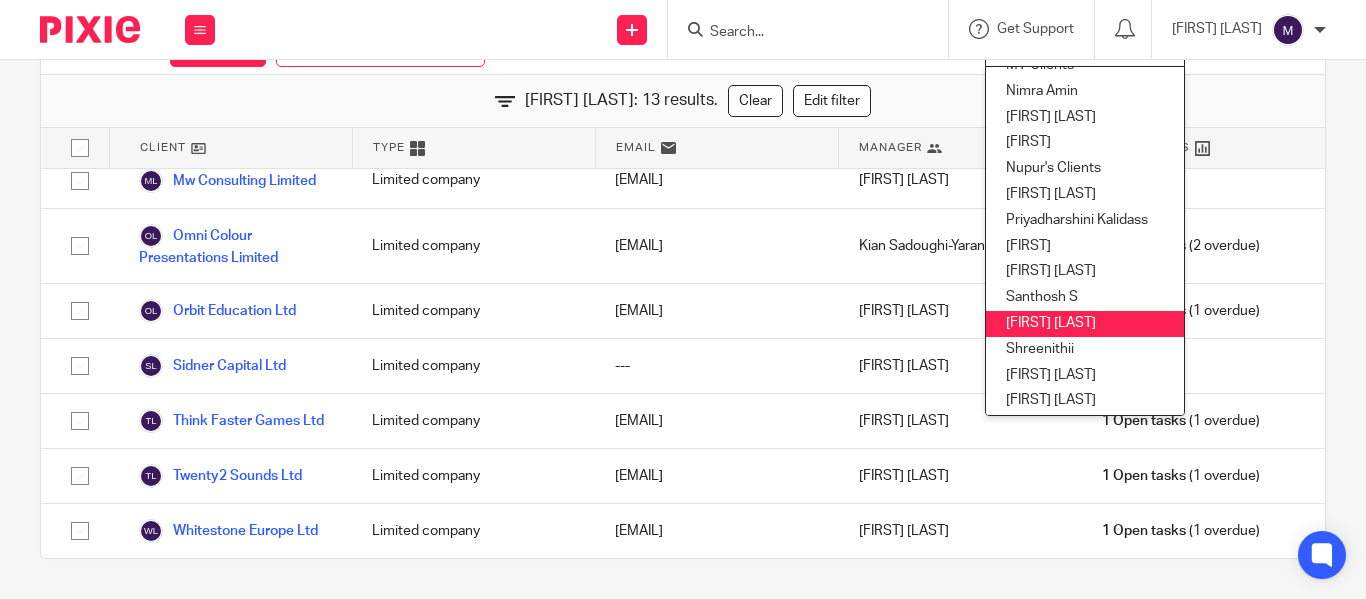click on "[FIRST] [LAST]" at bounding box center (1085, 324) 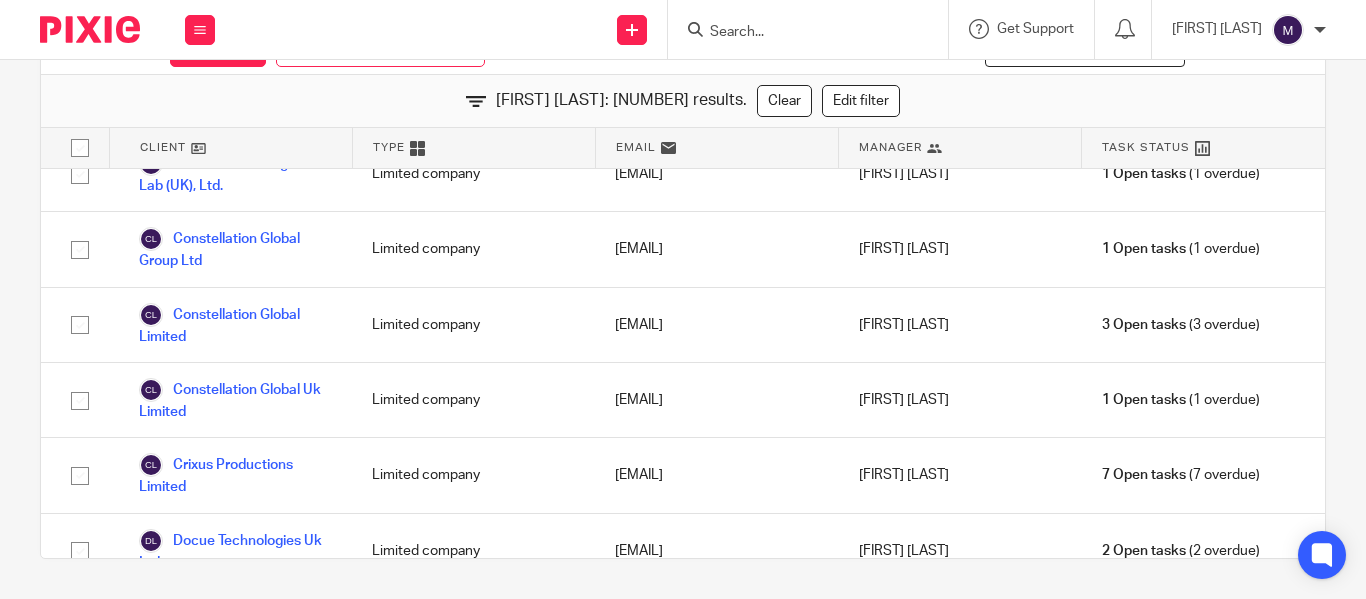 scroll, scrollTop: 245, scrollLeft: 0, axis: vertical 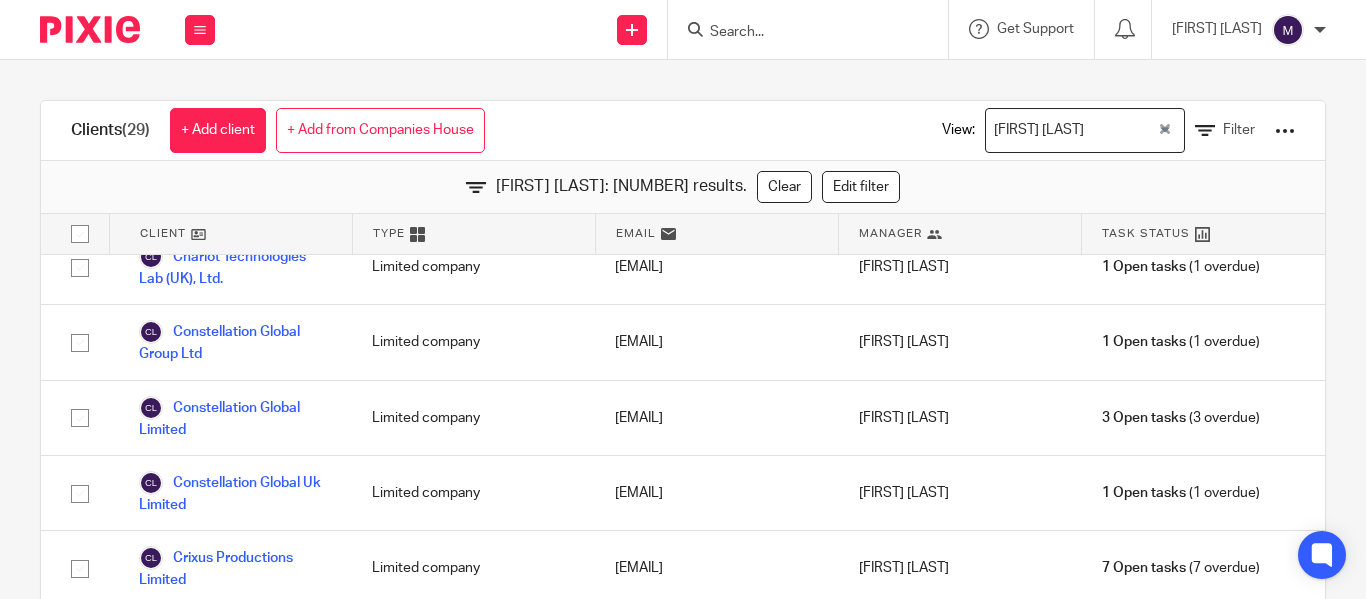 click on "[FIRST] [LAST]" at bounding box center (1071, 128) 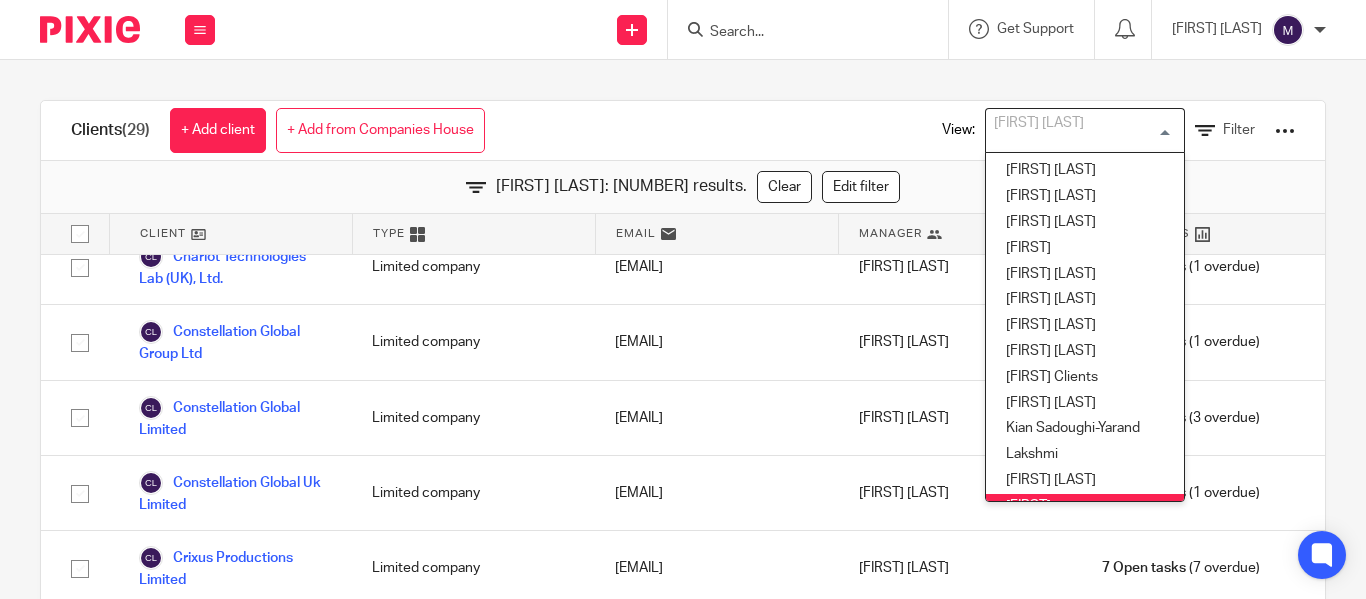 scroll, scrollTop: 147, scrollLeft: 0, axis: vertical 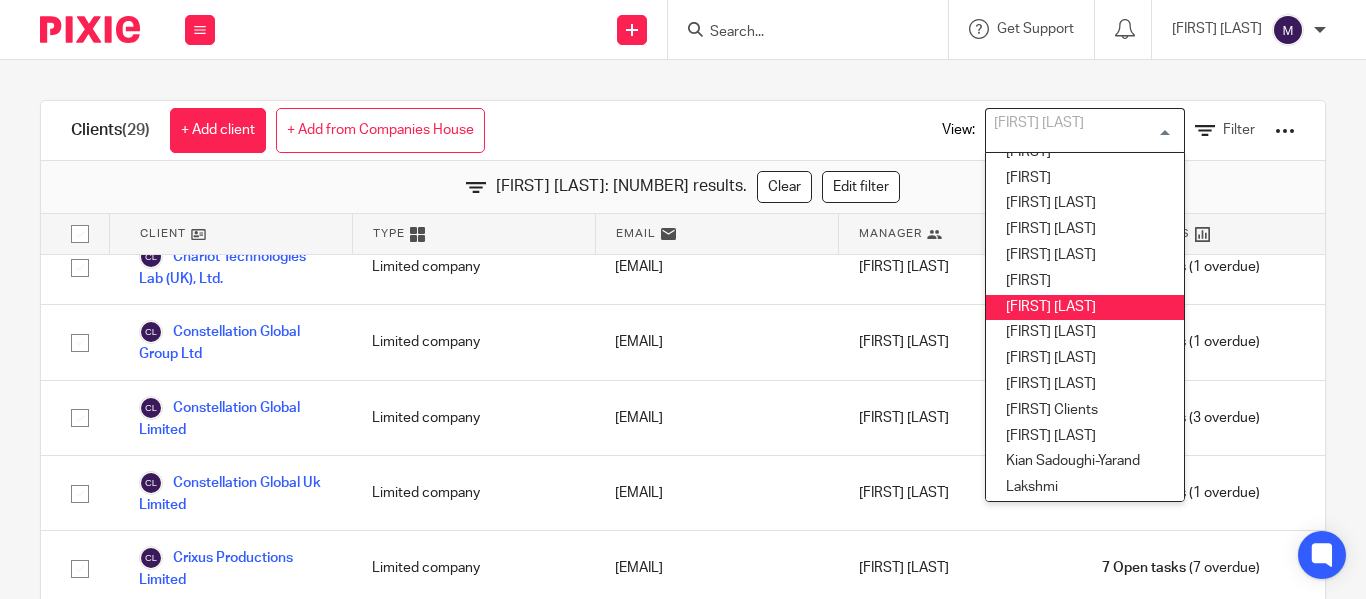 click on "[FIRST]" at bounding box center (1085, 308) 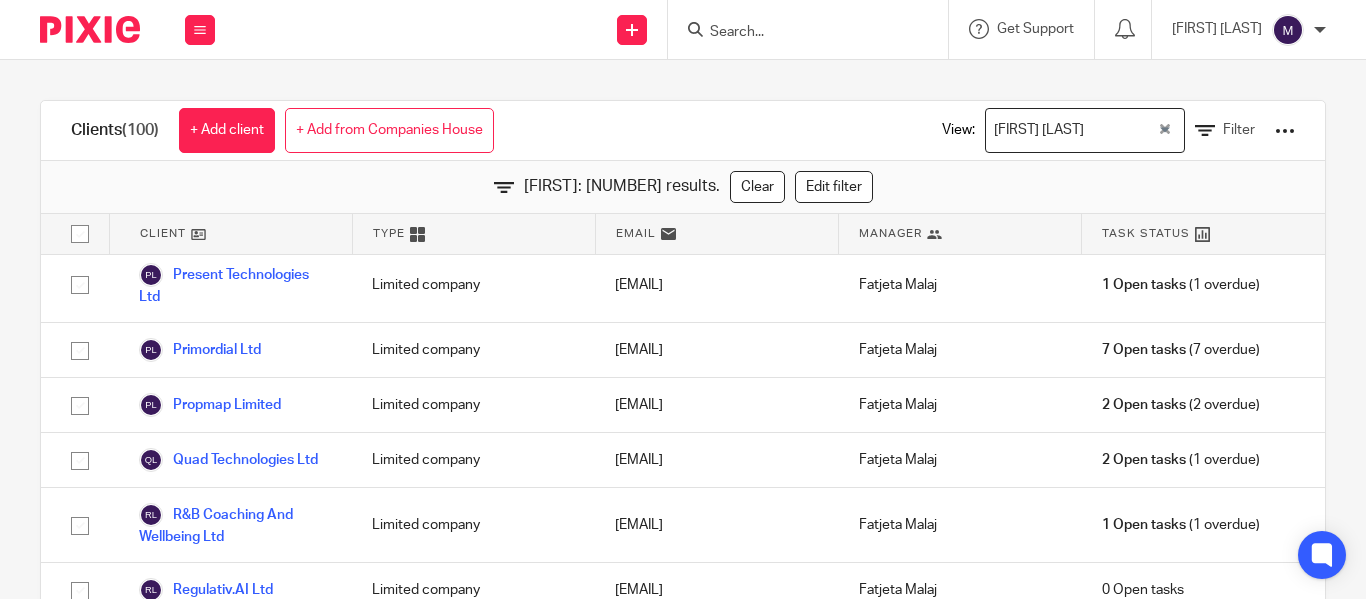 scroll, scrollTop: 3700, scrollLeft: 0, axis: vertical 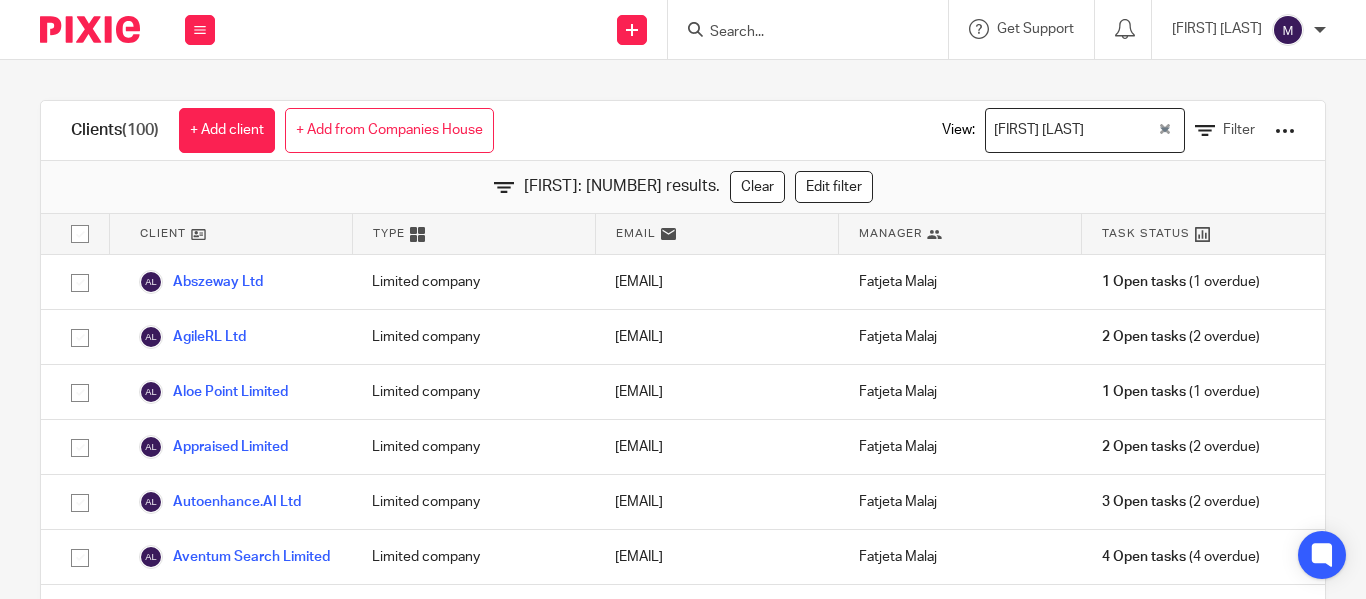 click at bounding box center [1123, 130] 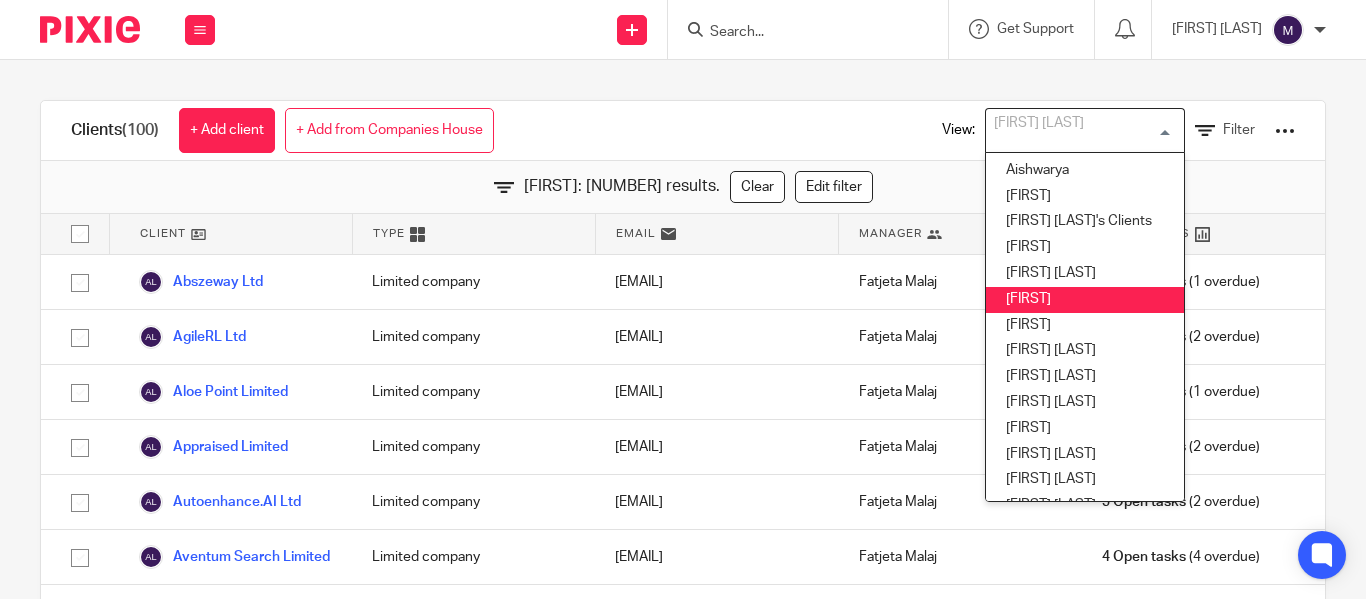 click on "Beata" at bounding box center (1085, 300) 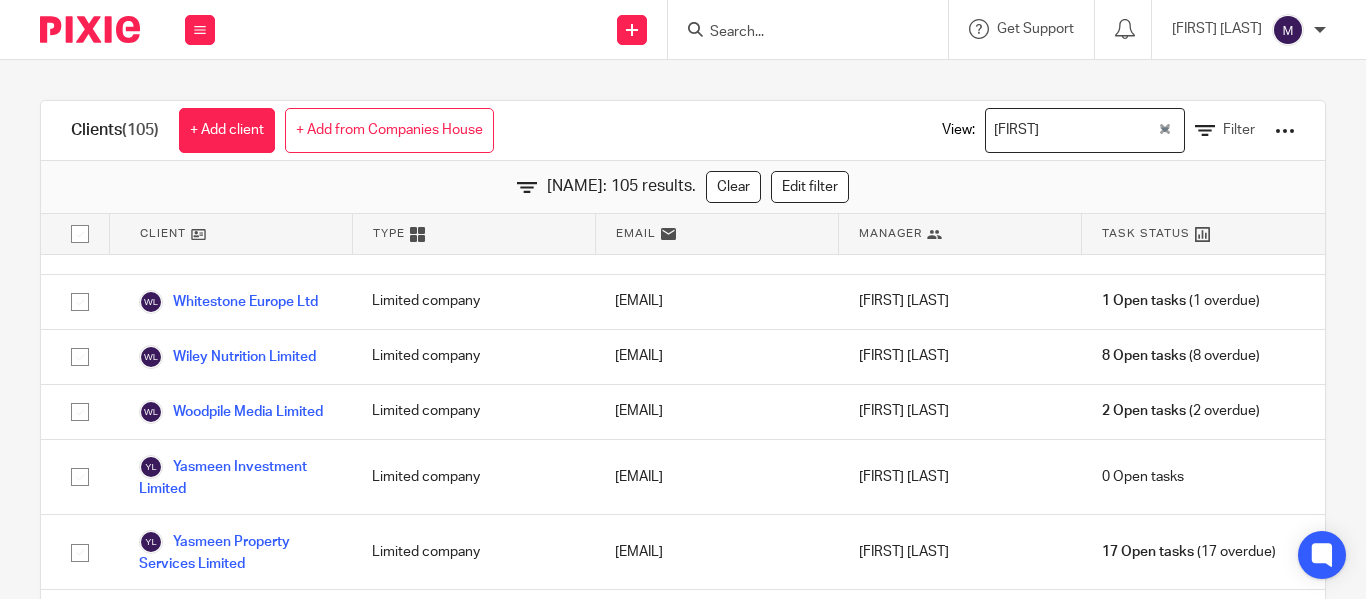 scroll, scrollTop: 6118, scrollLeft: 0, axis: vertical 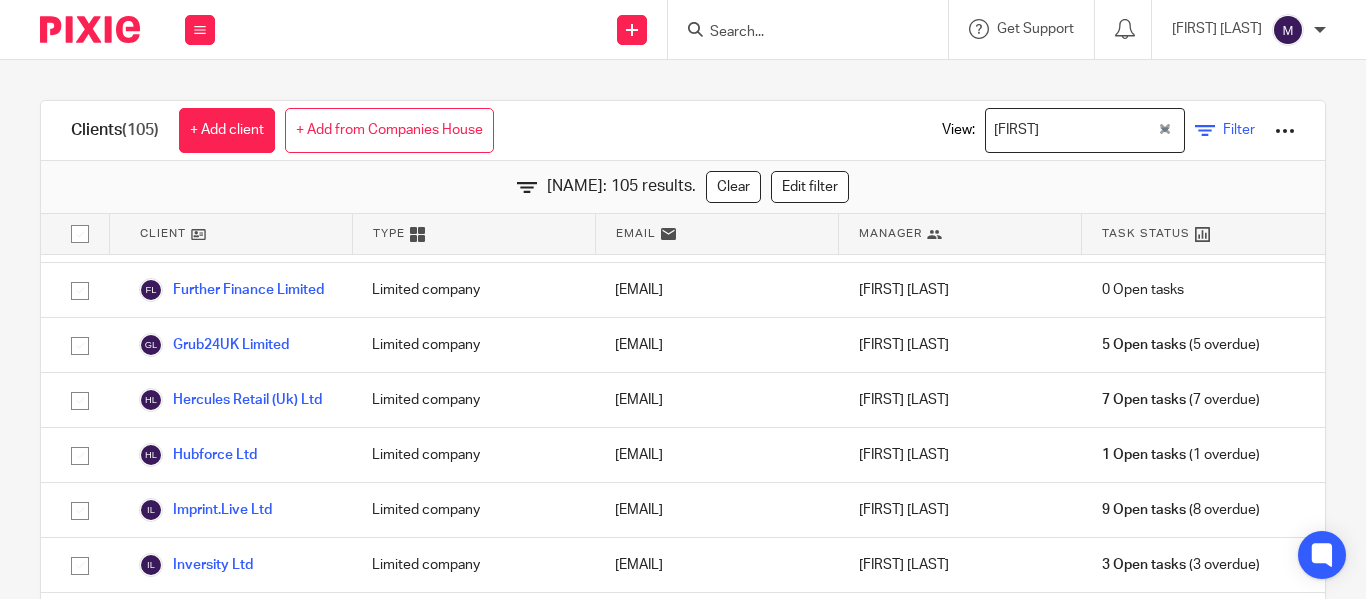 click on "Filter" at bounding box center (1239, 130) 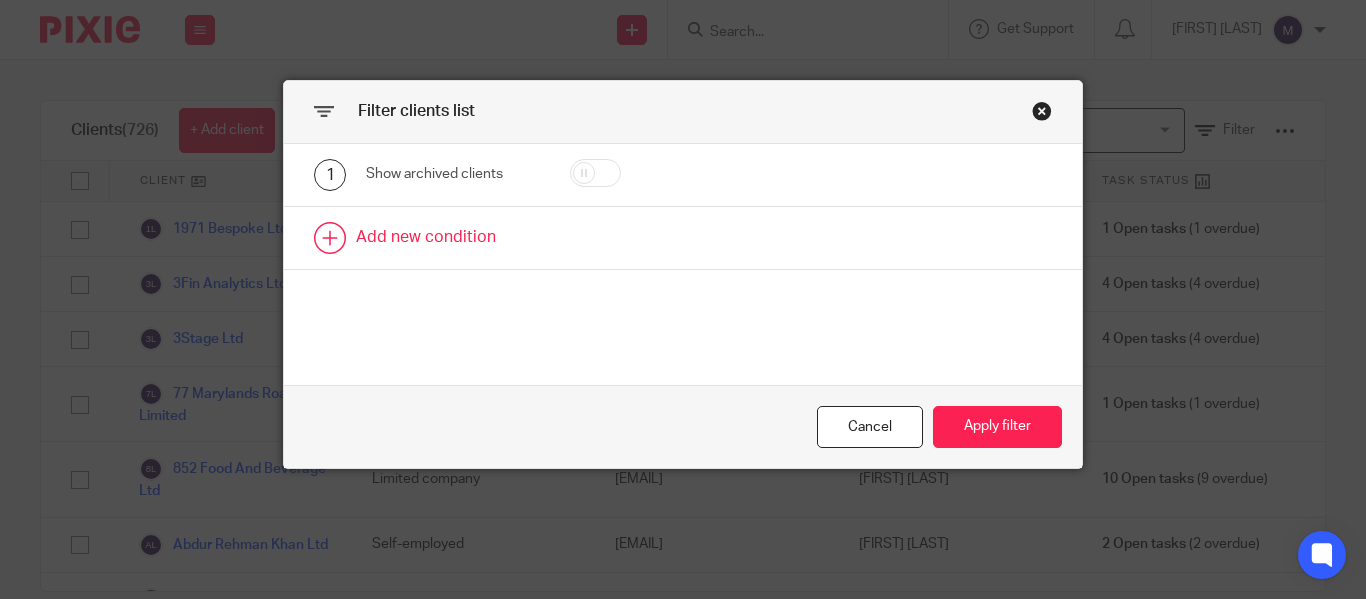 click at bounding box center [683, 238] 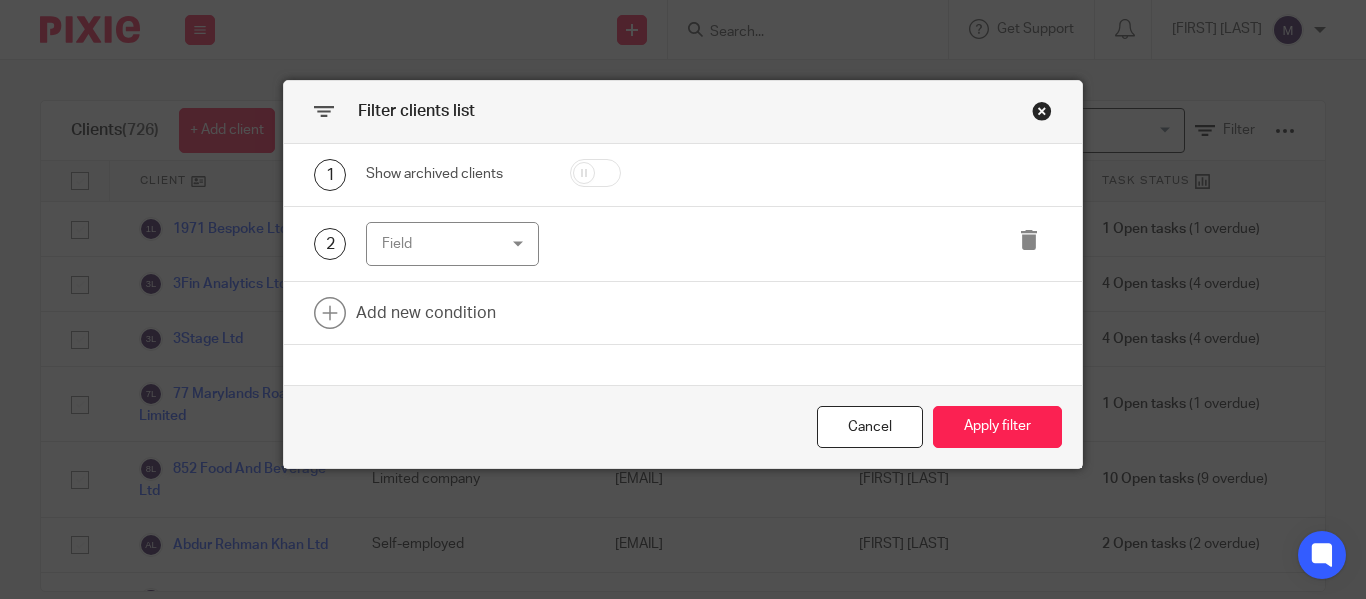 click on "Field" at bounding box center [444, 244] 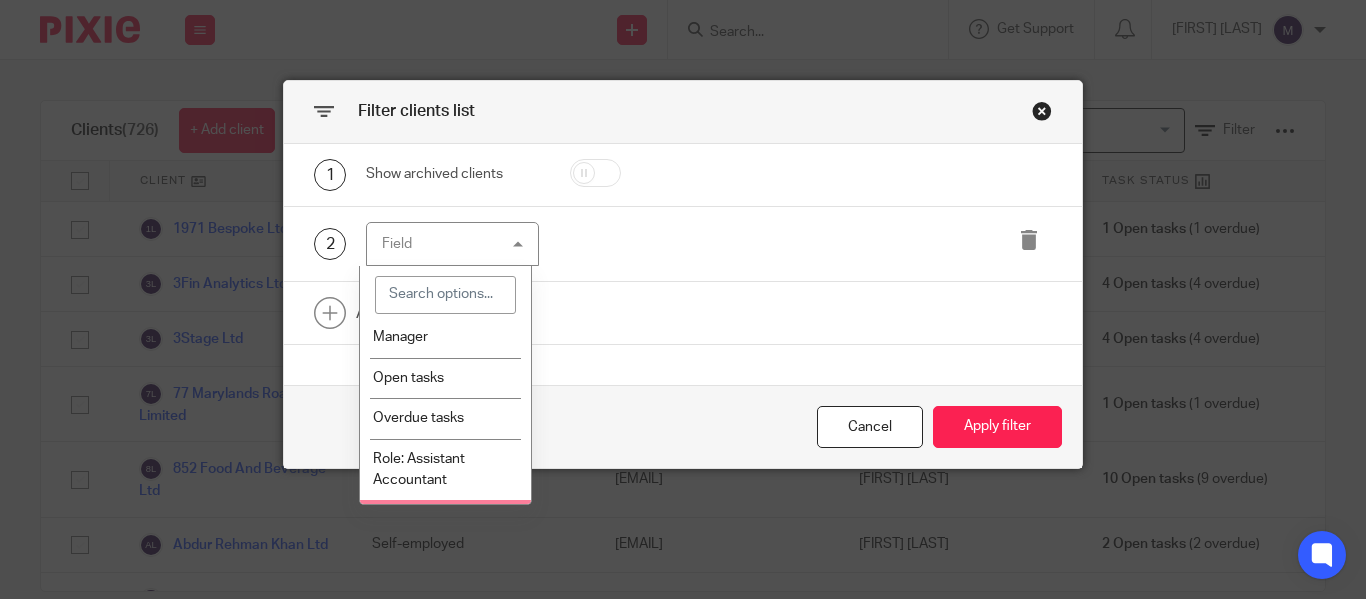 scroll, scrollTop: 100, scrollLeft: 0, axis: vertical 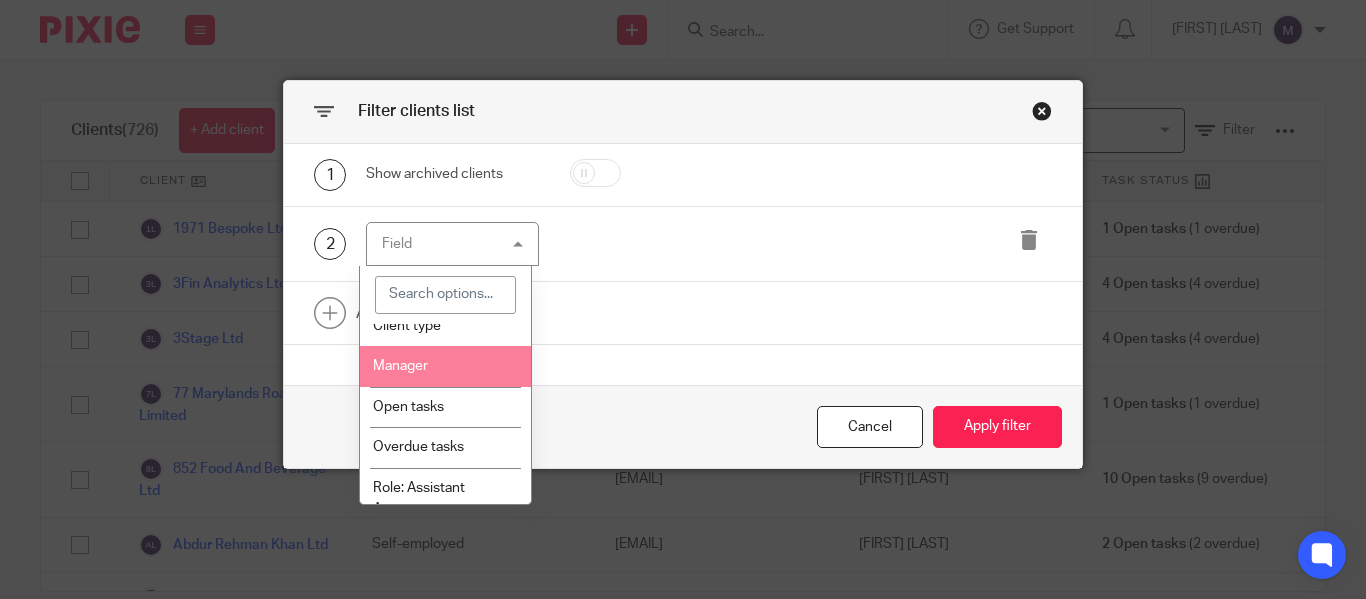 click on "Manager" at bounding box center (445, 366) 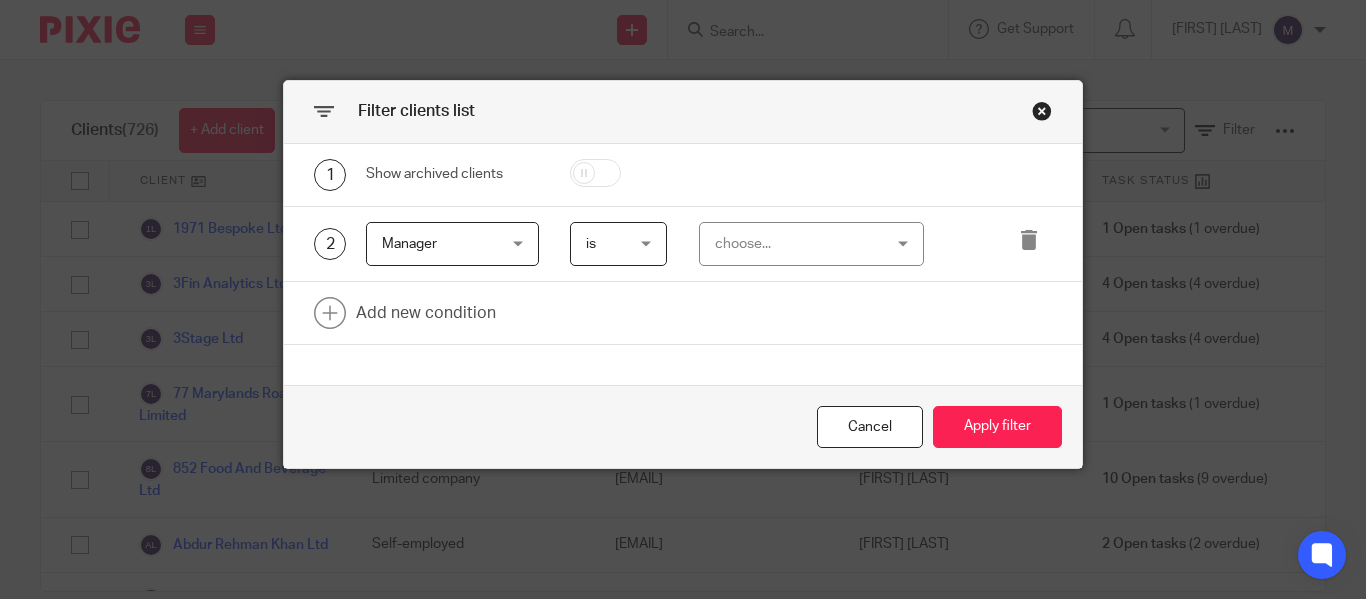 click on "choose..." at bounding box center [798, 244] 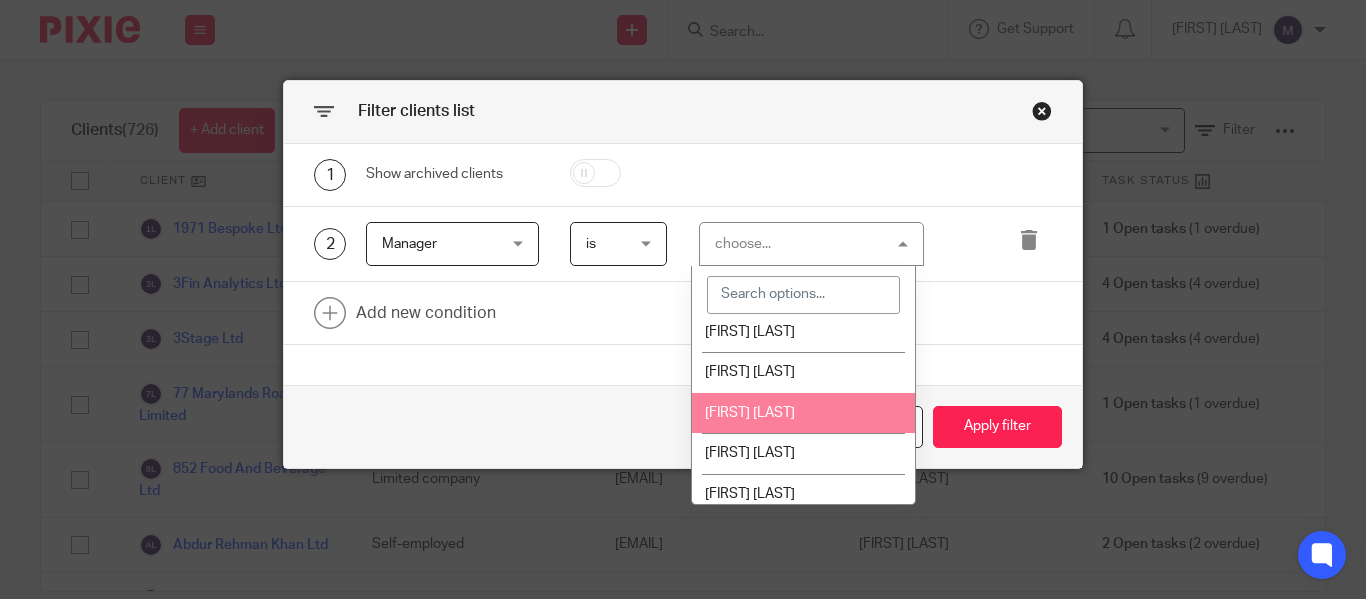 scroll, scrollTop: 2000, scrollLeft: 0, axis: vertical 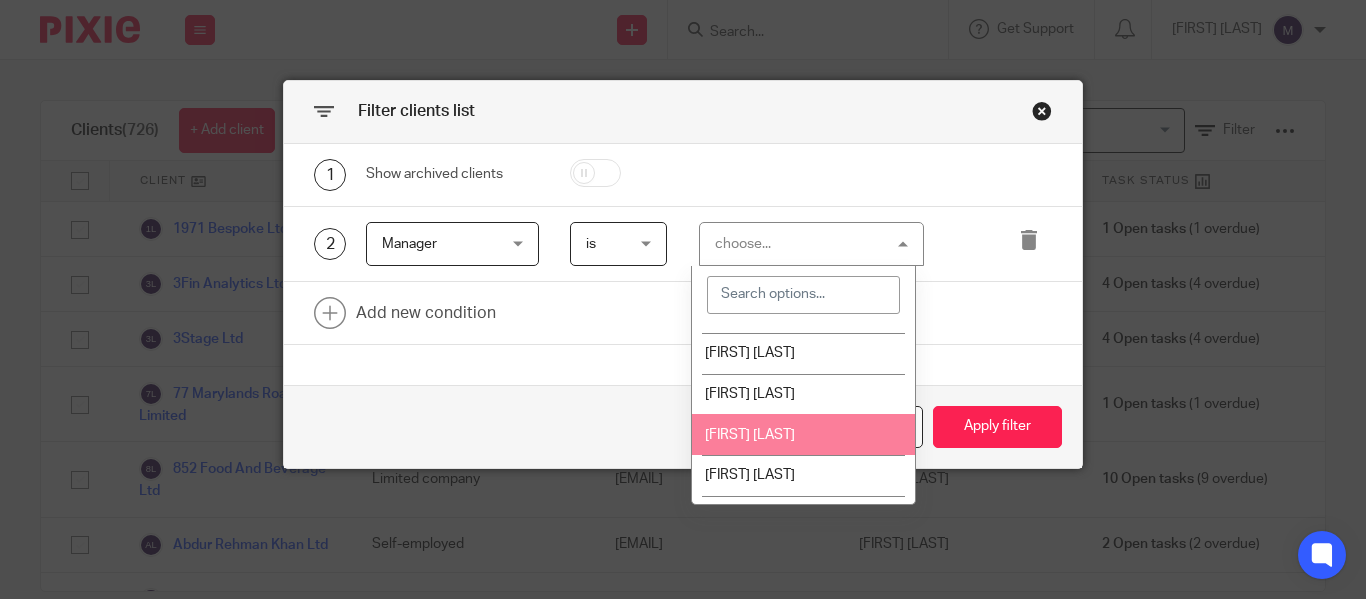 click on "Mugeshkumaar Senthilkumar" at bounding box center [803, 434] 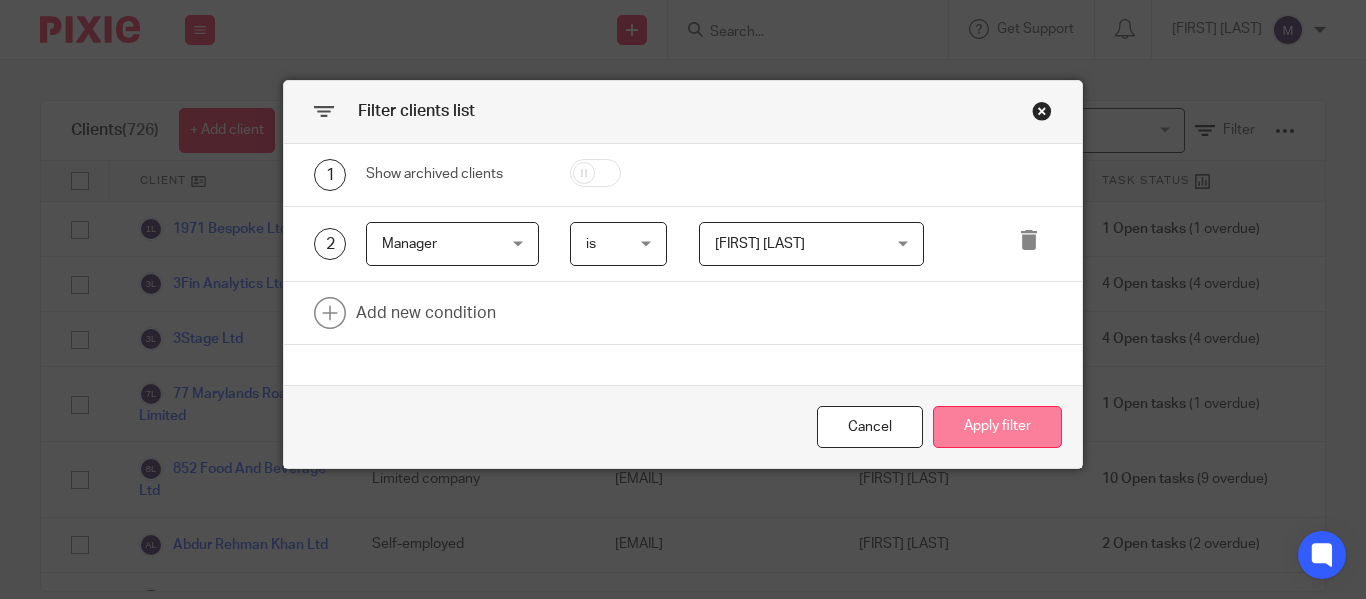 click on "Apply filter" at bounding box center (997, 427) 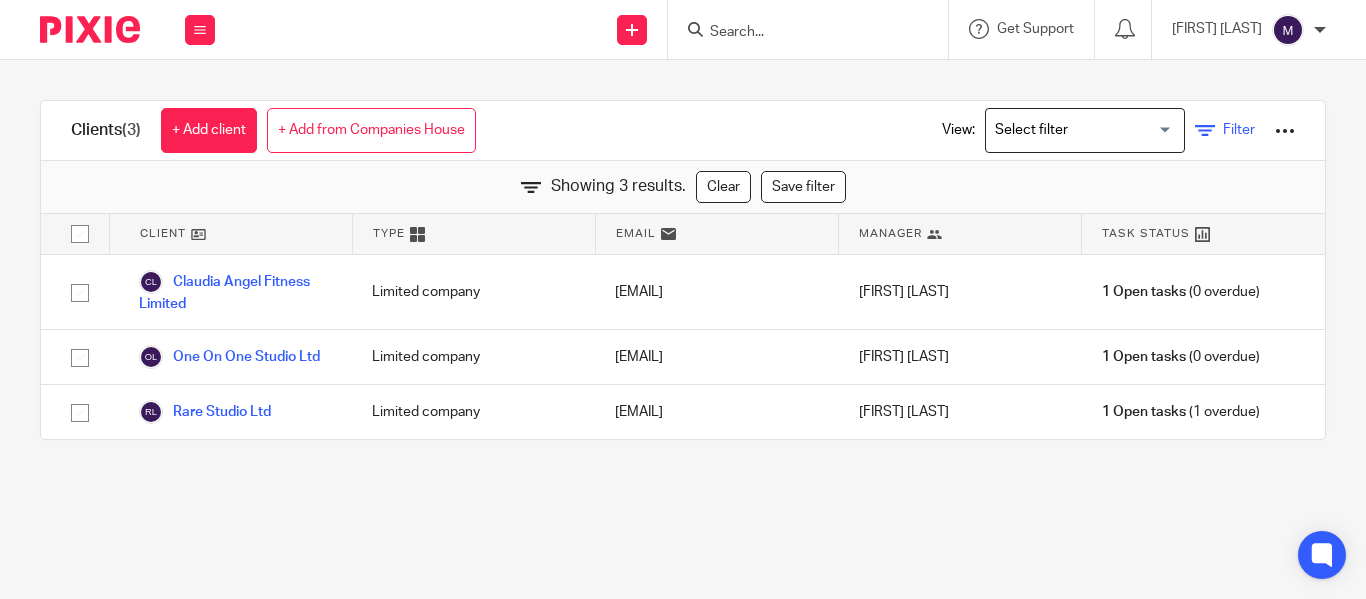 click on "Filter" at bounding box center [1239, 130] 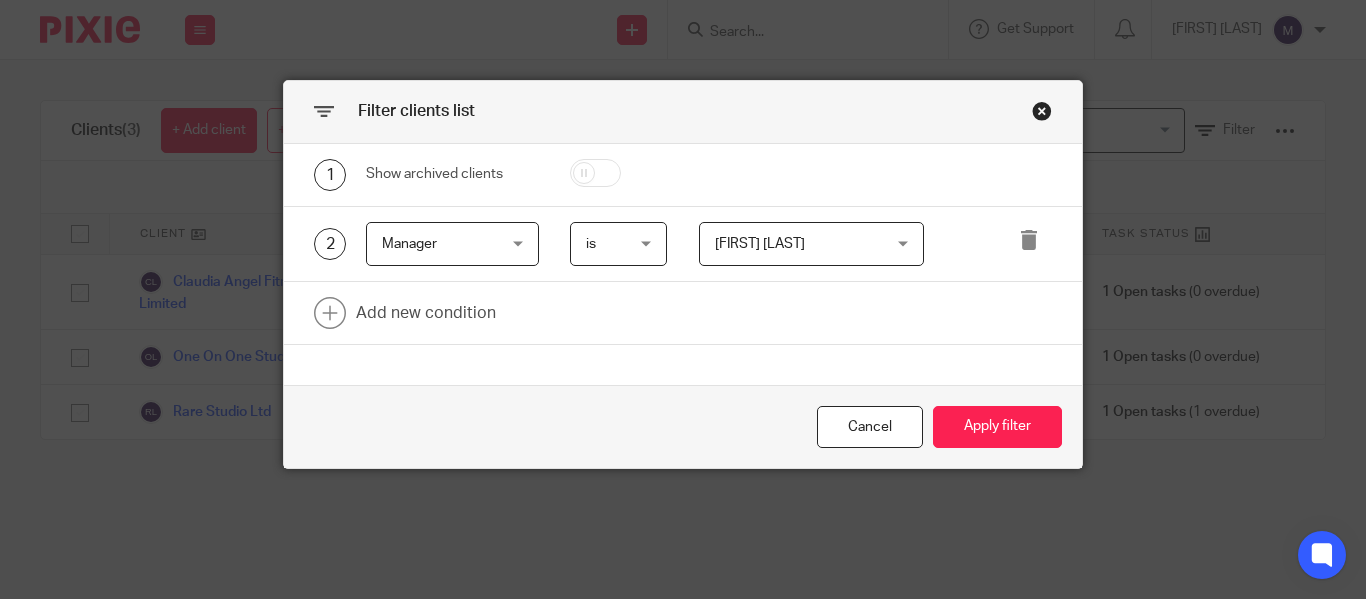 click on "Mugeshkumaar Senthilkumar" at bounding box center (798, 244) 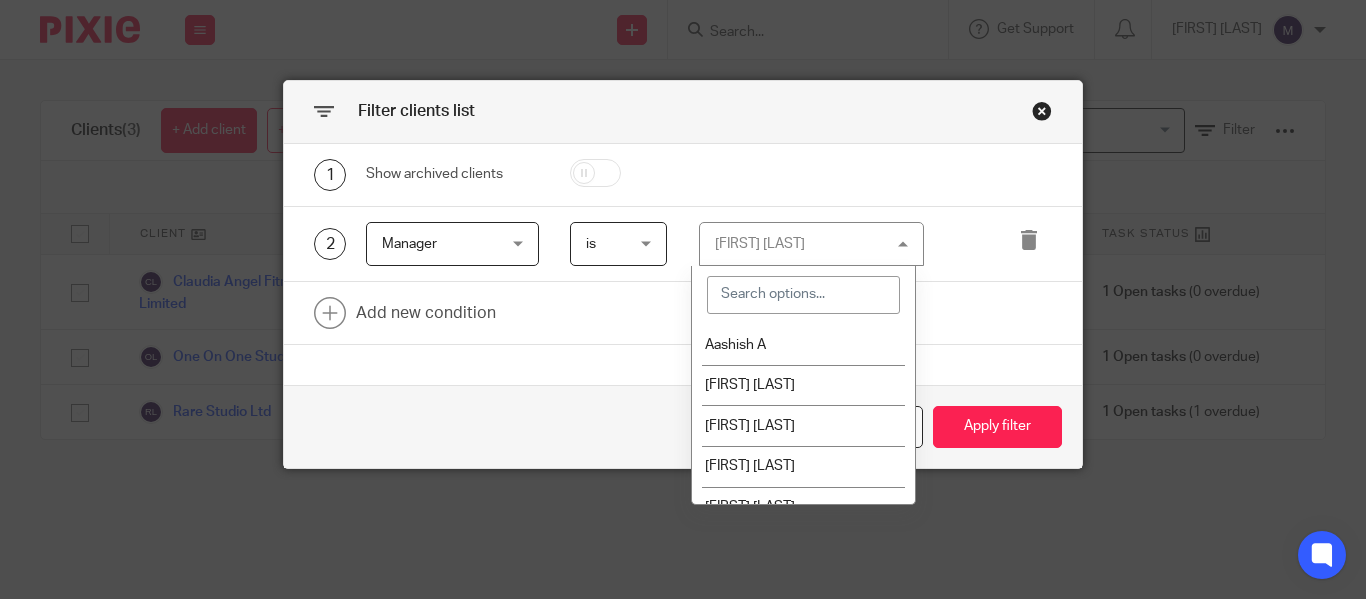 click at bounding box center (803, 295) 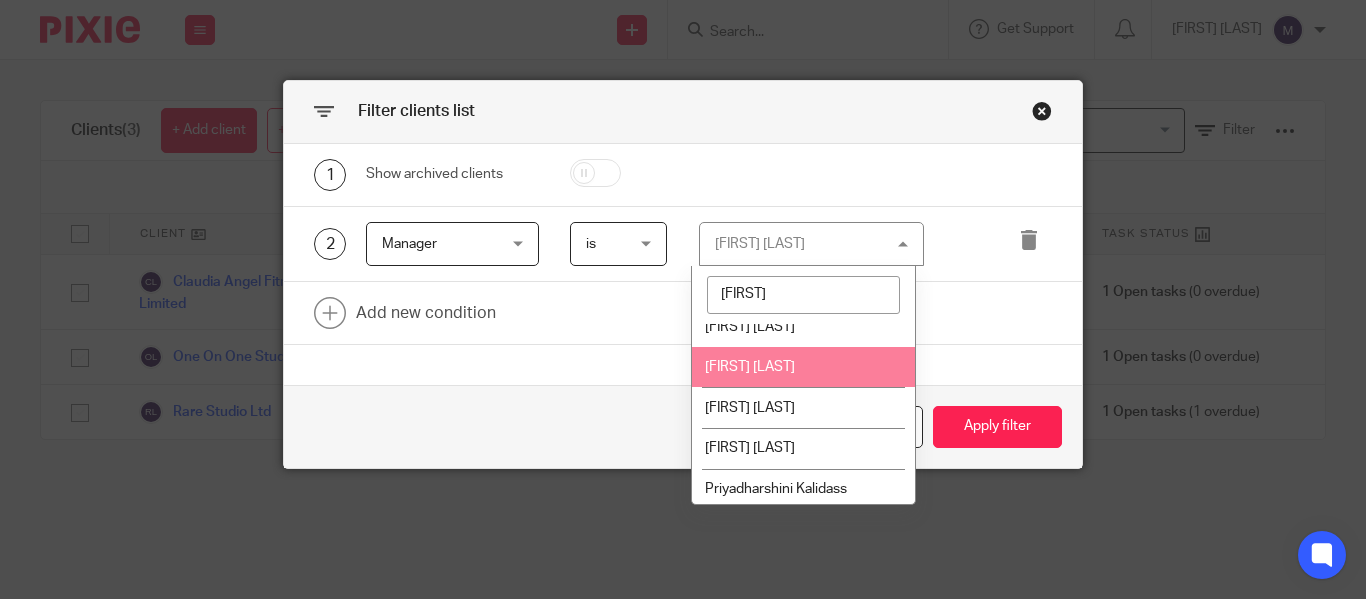 scroll, scrollTop: 23, scrollLeft: 0, axis: vertical 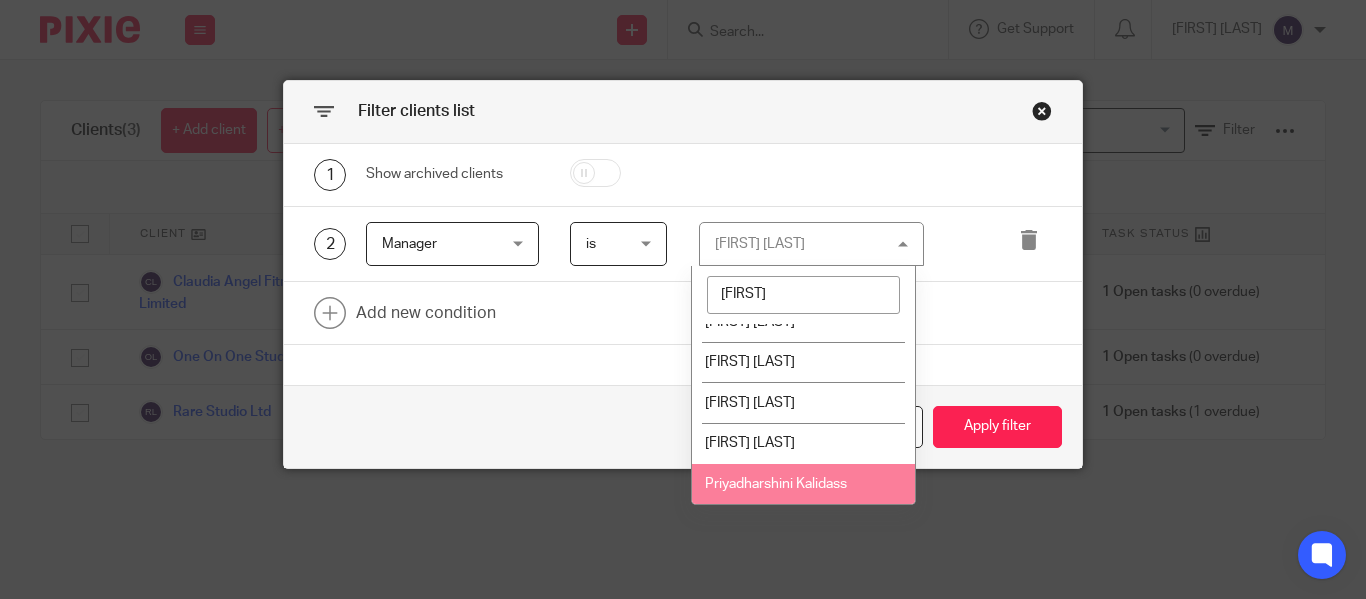 type on "PRIY" 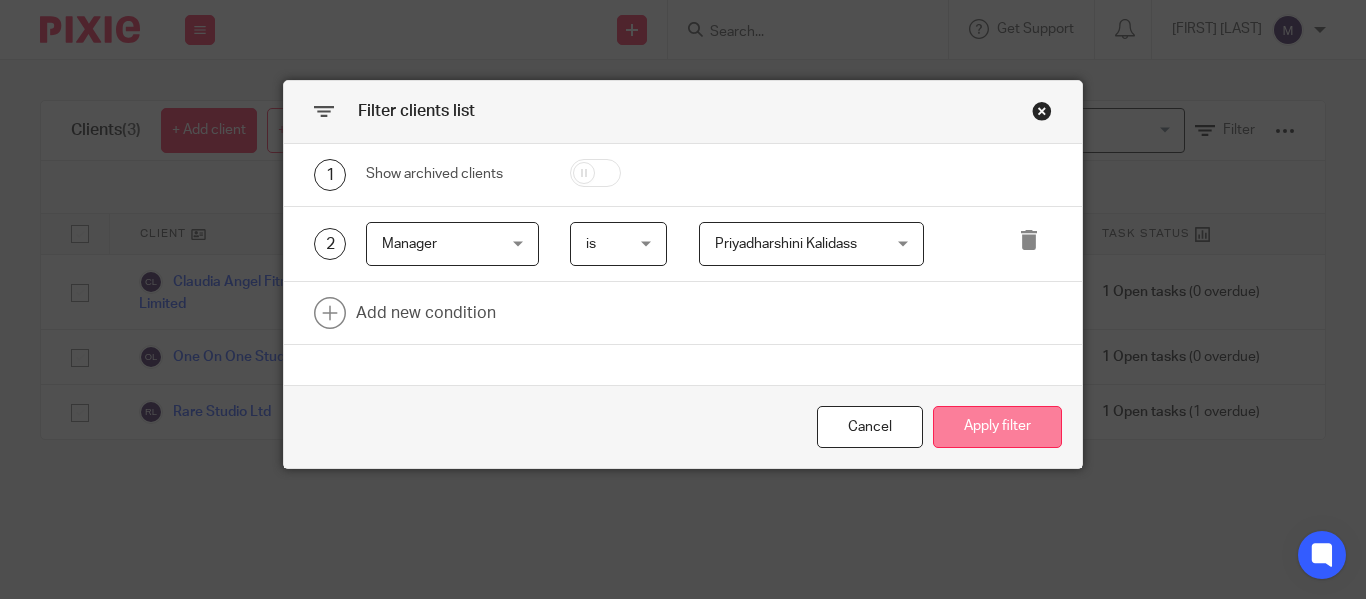 click on "Apply filter" at bounding box center [997, 427] 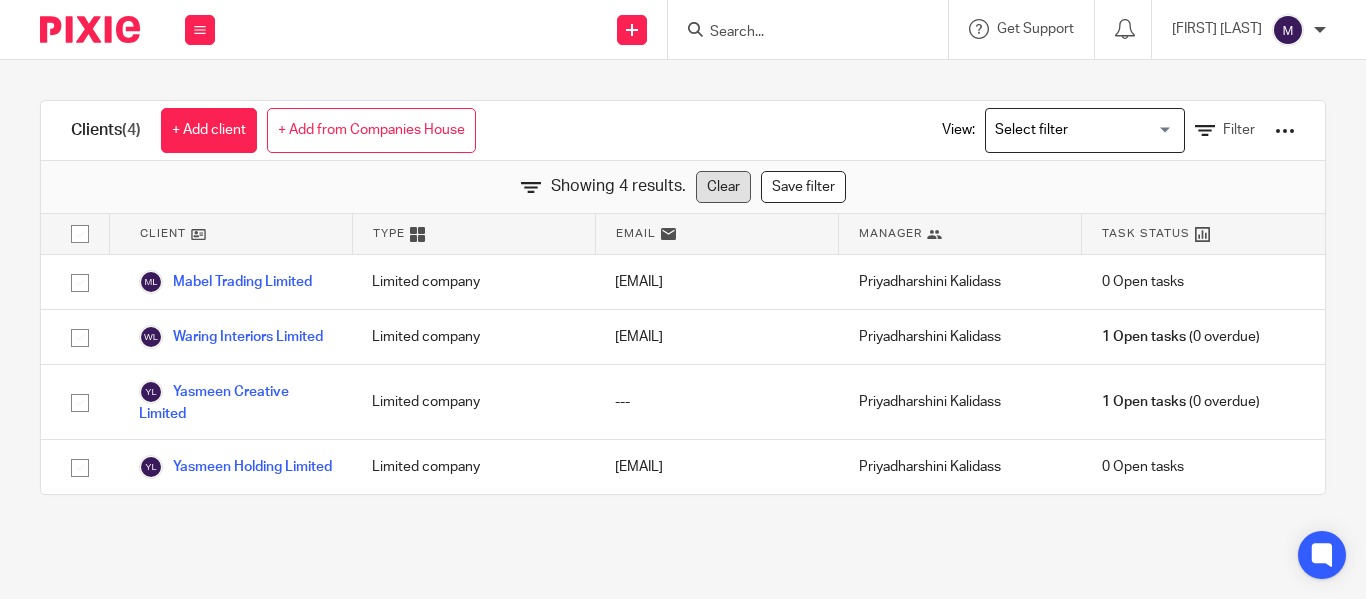 click on "Clear" at bounding box center [723, 187] 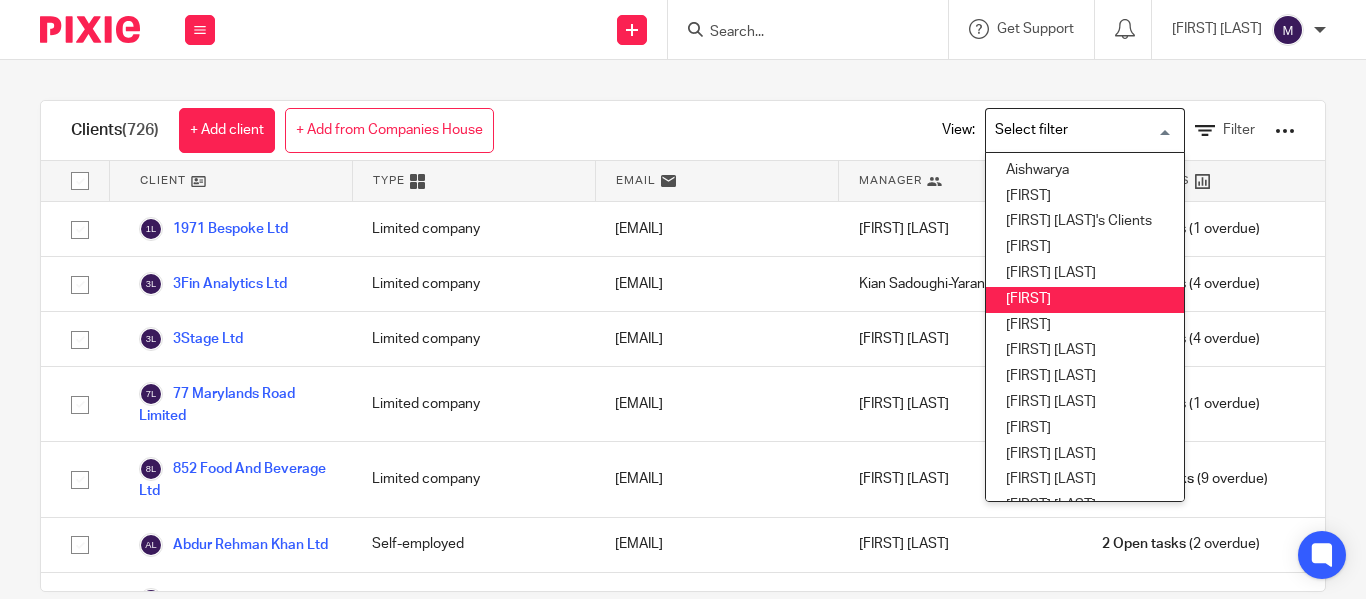 click at bounding box center (1080, 130) 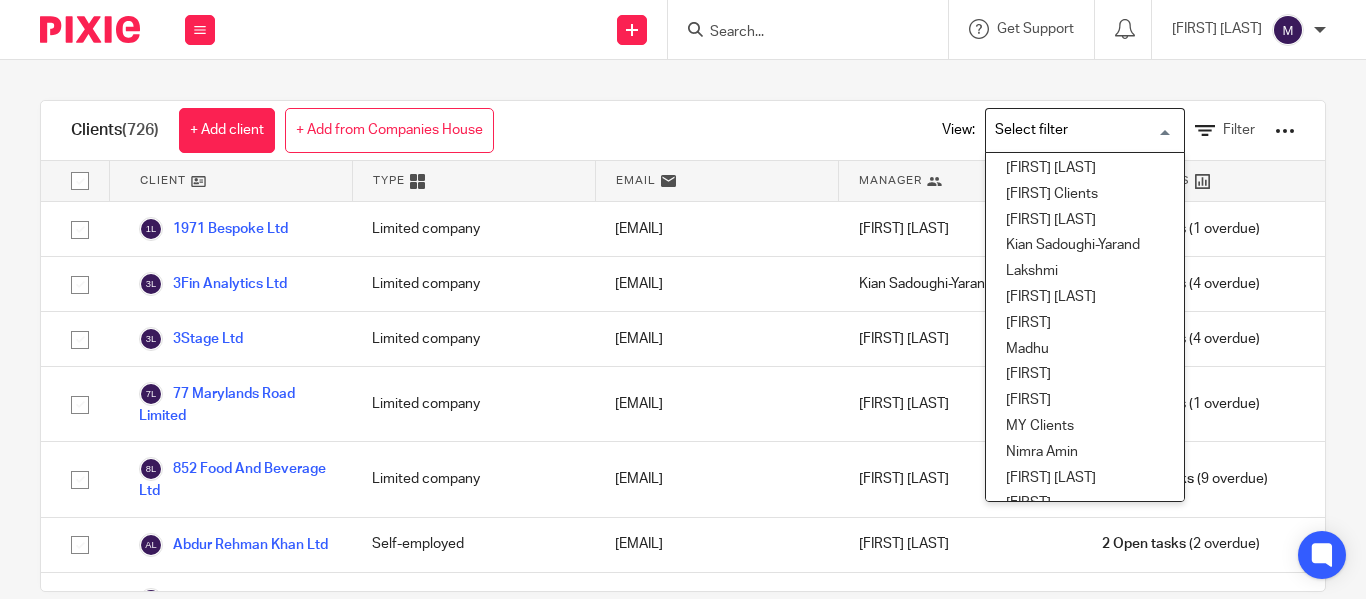 scroll, scrollTop: 400, scrollLeft: 0, axis: vertical 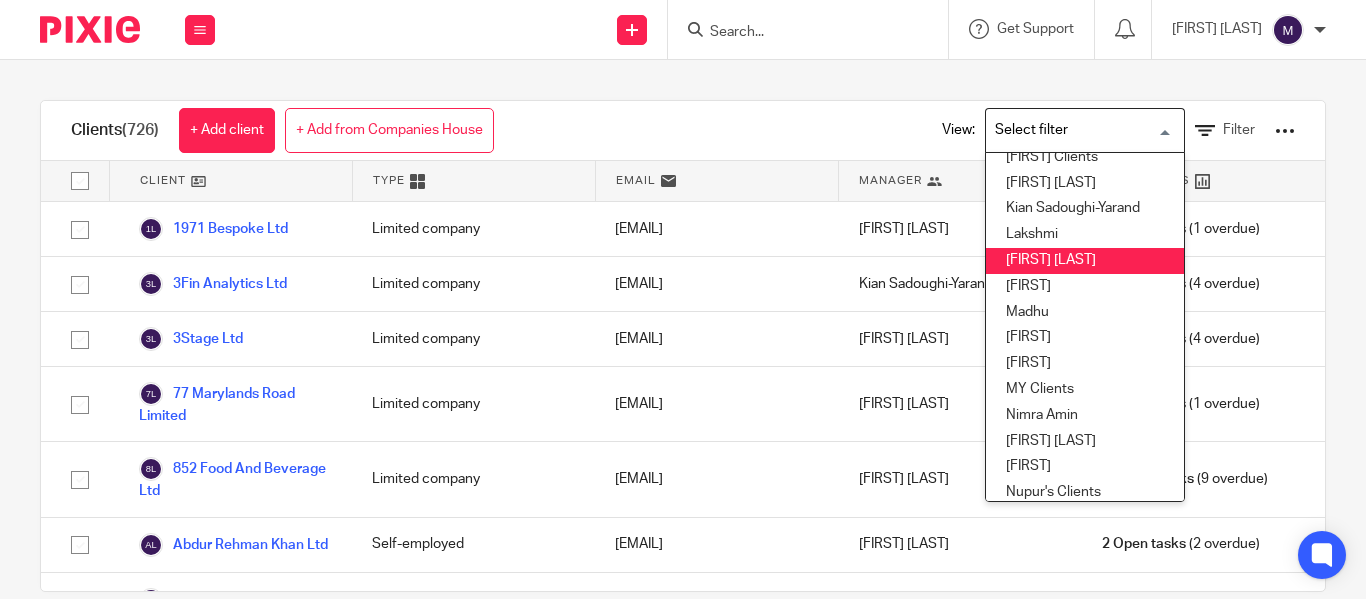 click on "Logapriya V" at bounding box center [1085, 261] 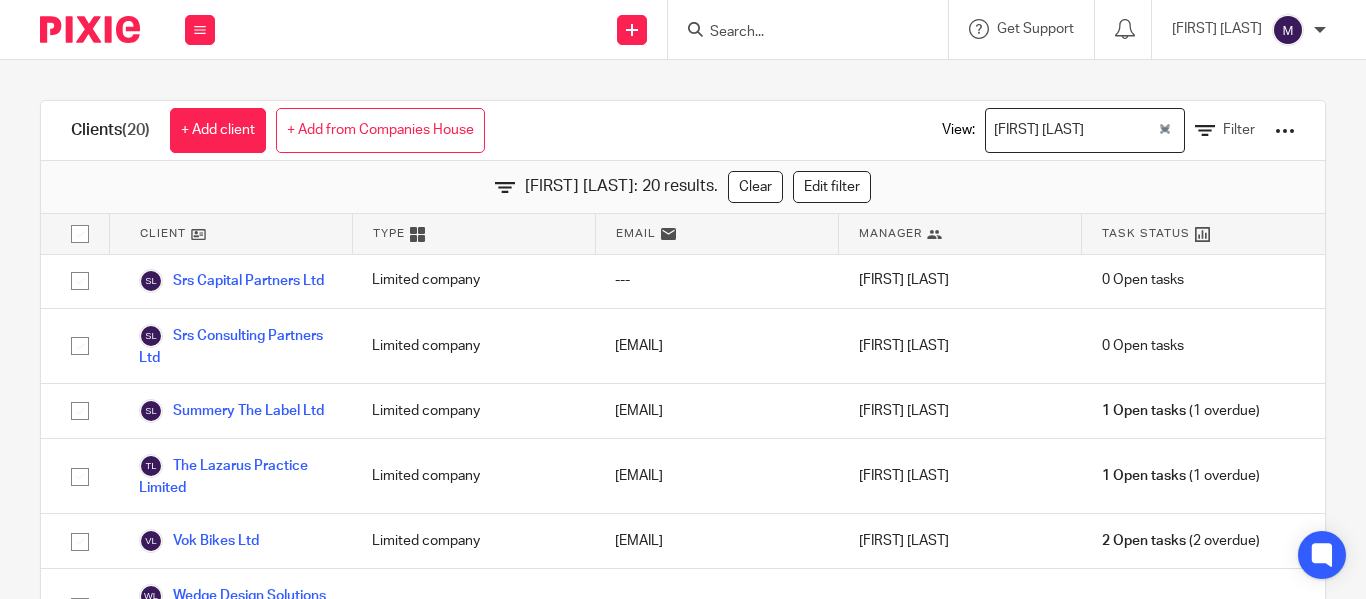 scroll, scrollTop: 1007, scrollLeft: 0, axis: vertical 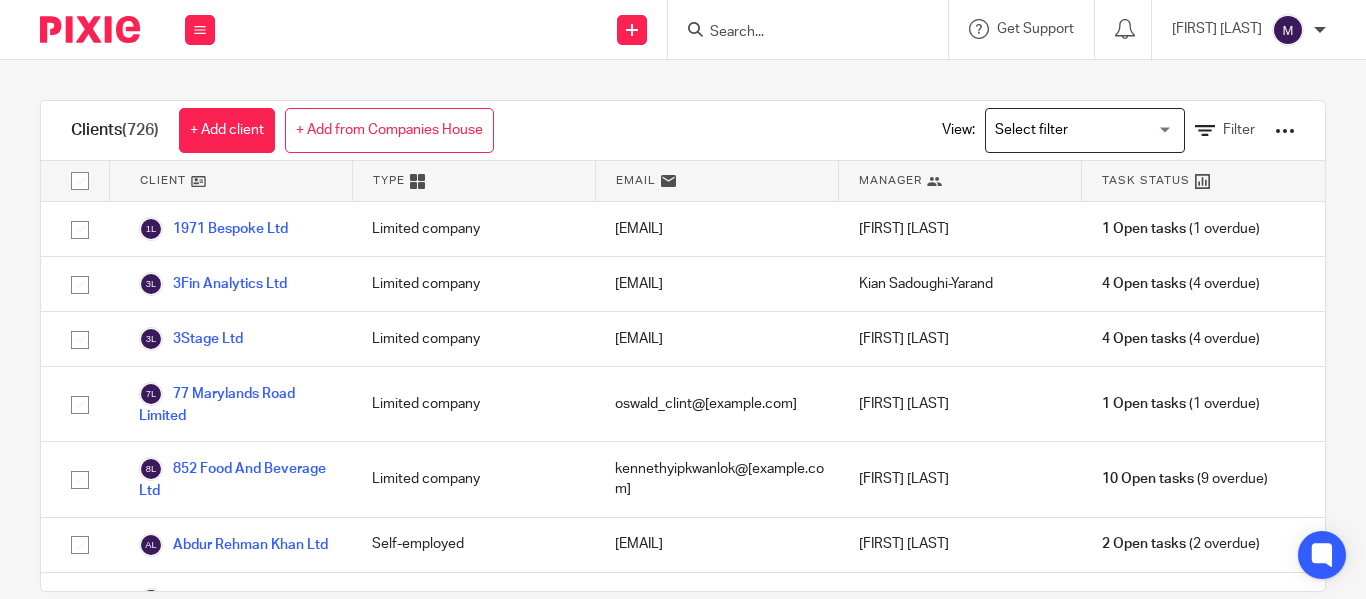 click at bounding box center (1080, 128) 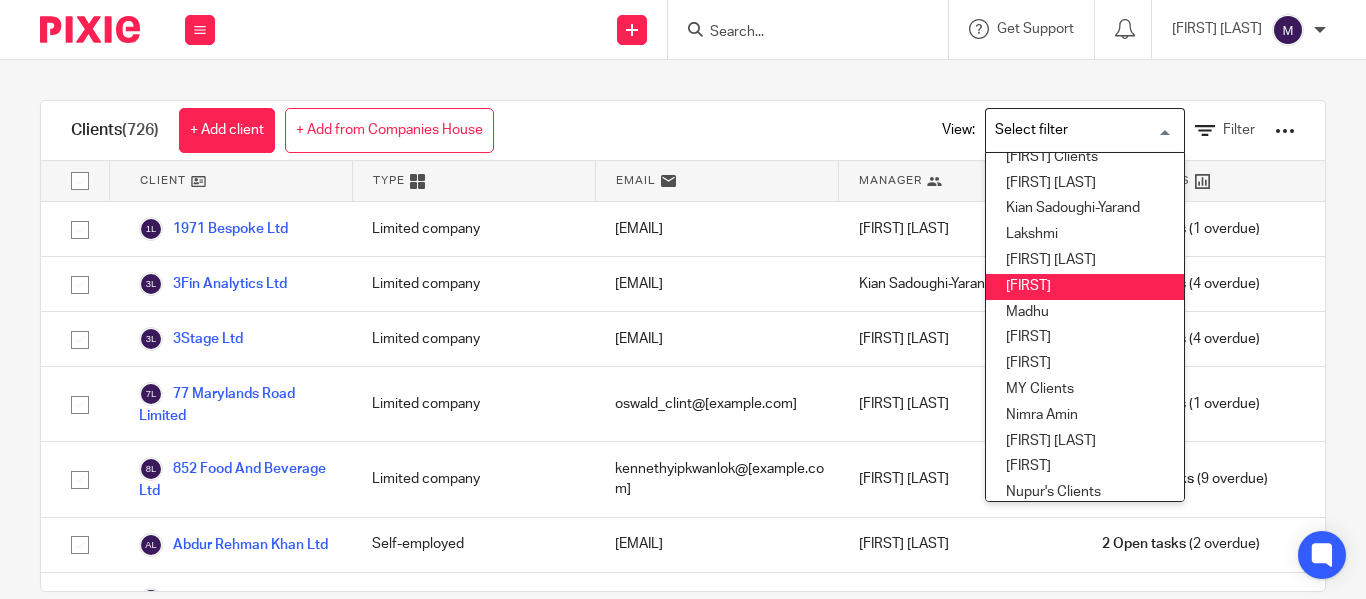 scroll, scrollTop: 500, scrollLeft: 0, axis: vertical 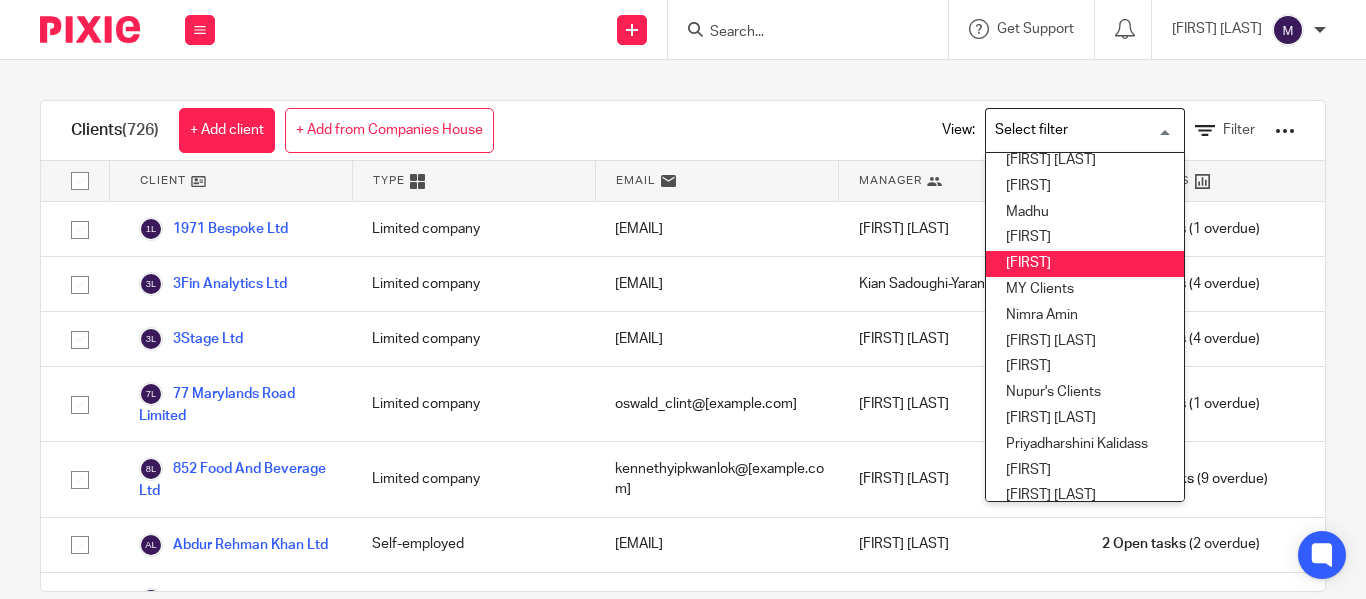 click on "Mithun" at bounding box center [1085, 264] 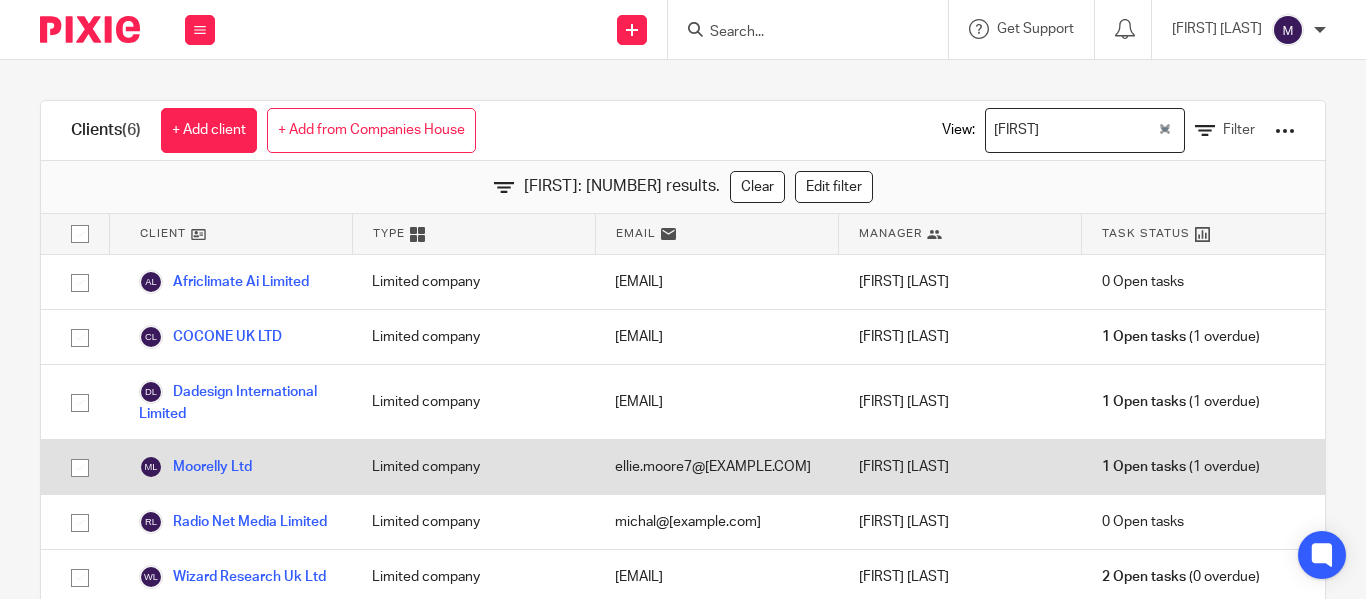 scroll, scrollTop: 1, scrollLeft: 0, axis: vertical 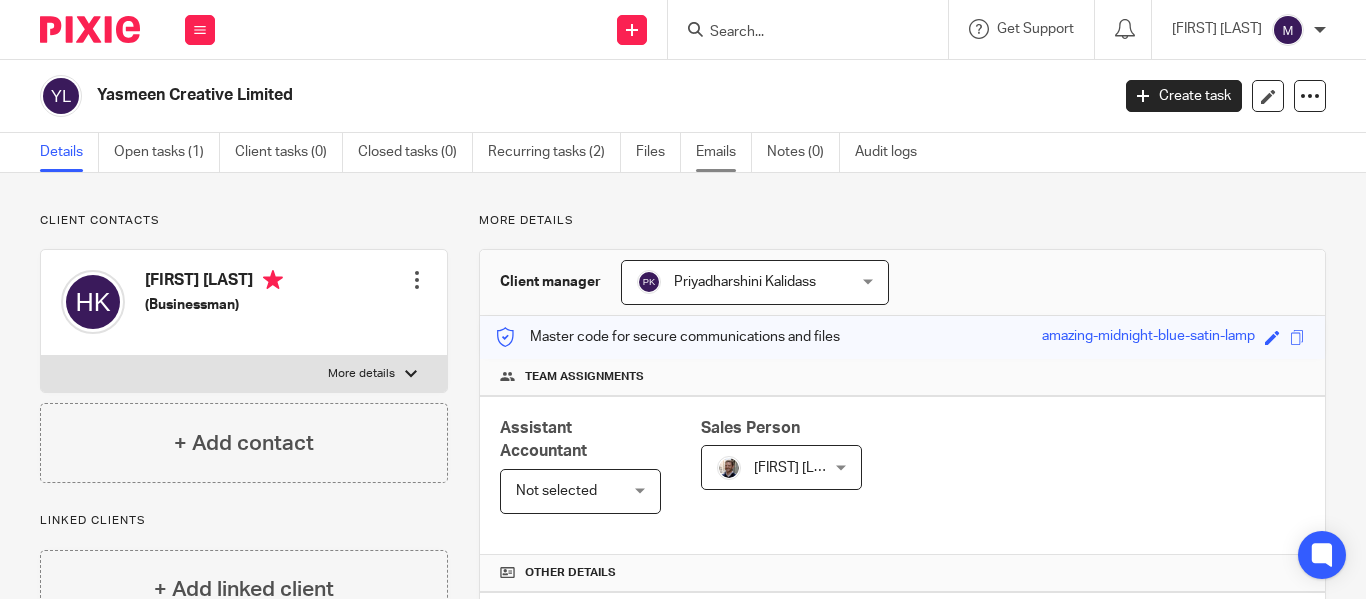 click on "Emails" at bounding box center [724, 152] 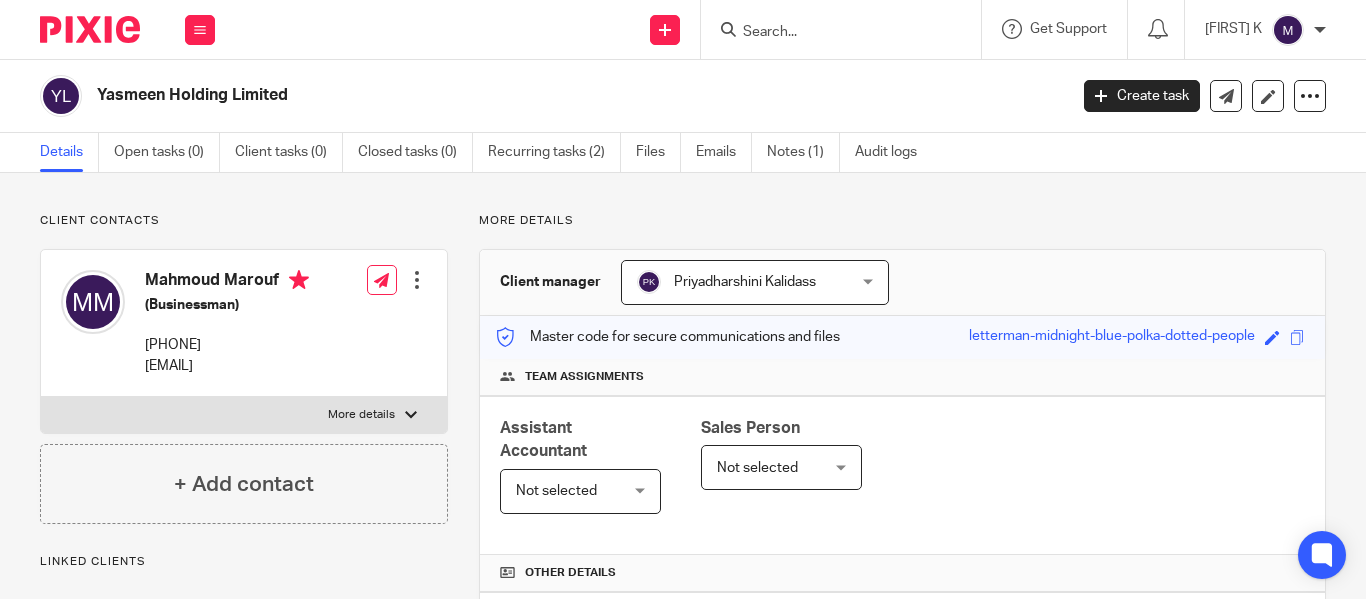 scroll, scrollTop: 0, scrollLeft: 0, axis: both 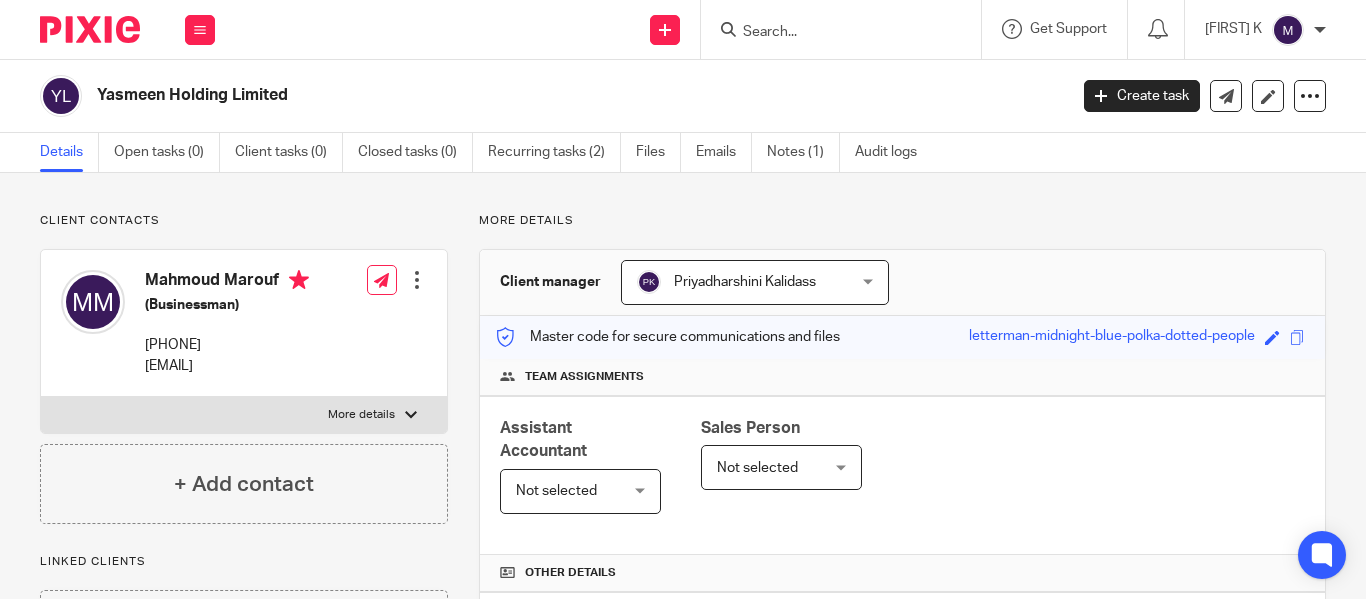 click on "Yasmeen Holding Limited" at bounding box center (480, 95) 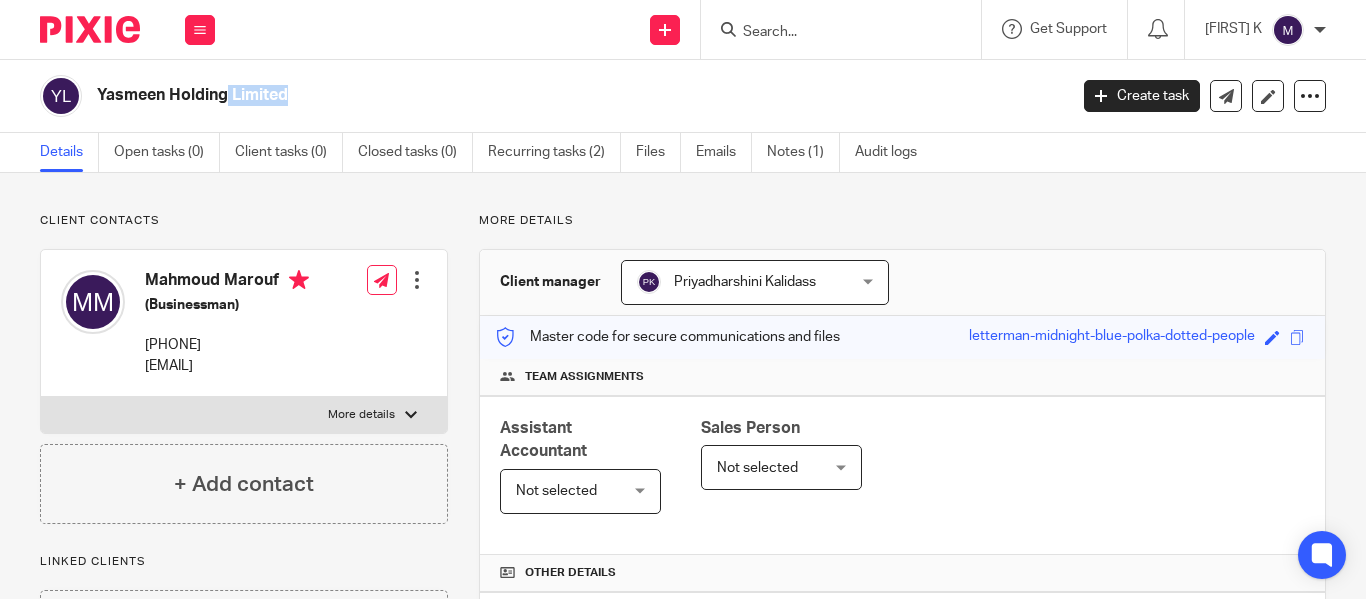 click on "Yasmeen Holding Limited" at bounding box center (480, 95) 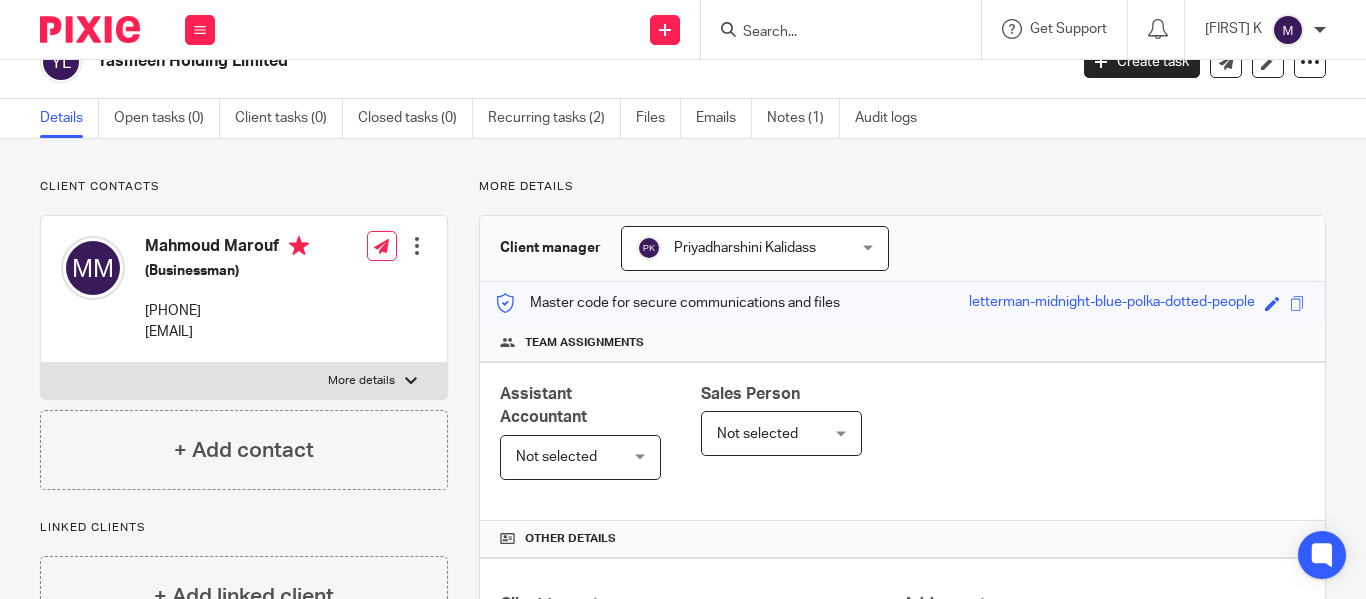 scroll, scrollTop: 0, scrollLeft: 0, axis: both 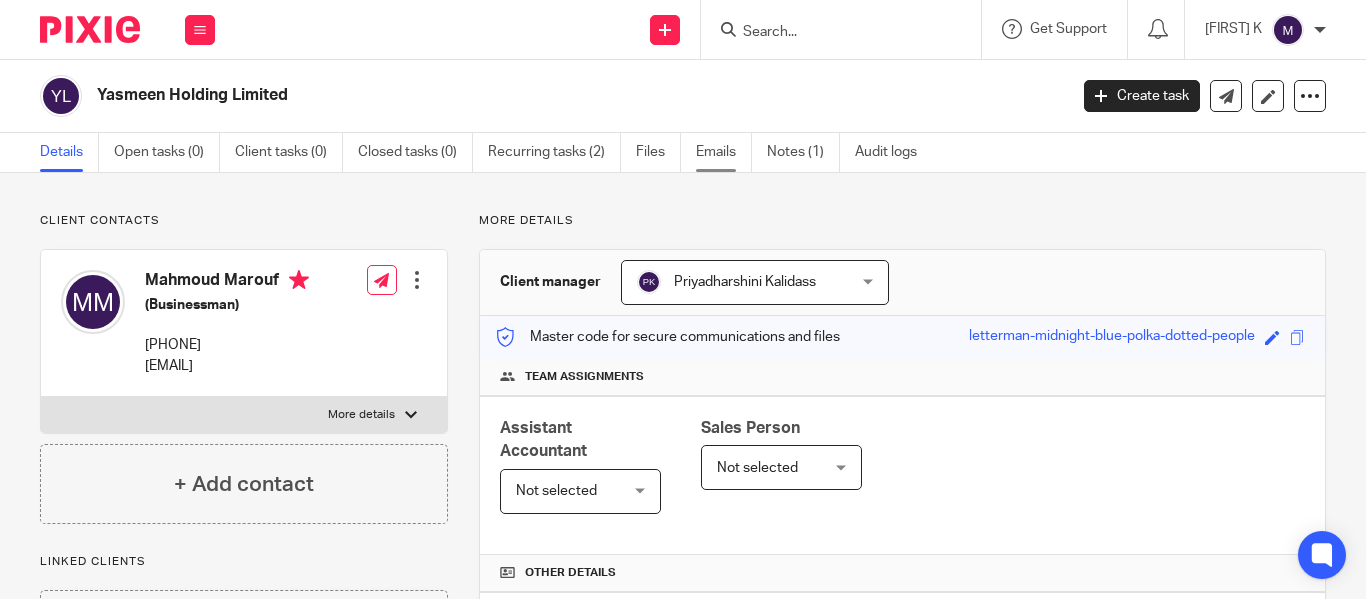 click on "Emails" at bounding box center (724, 152) 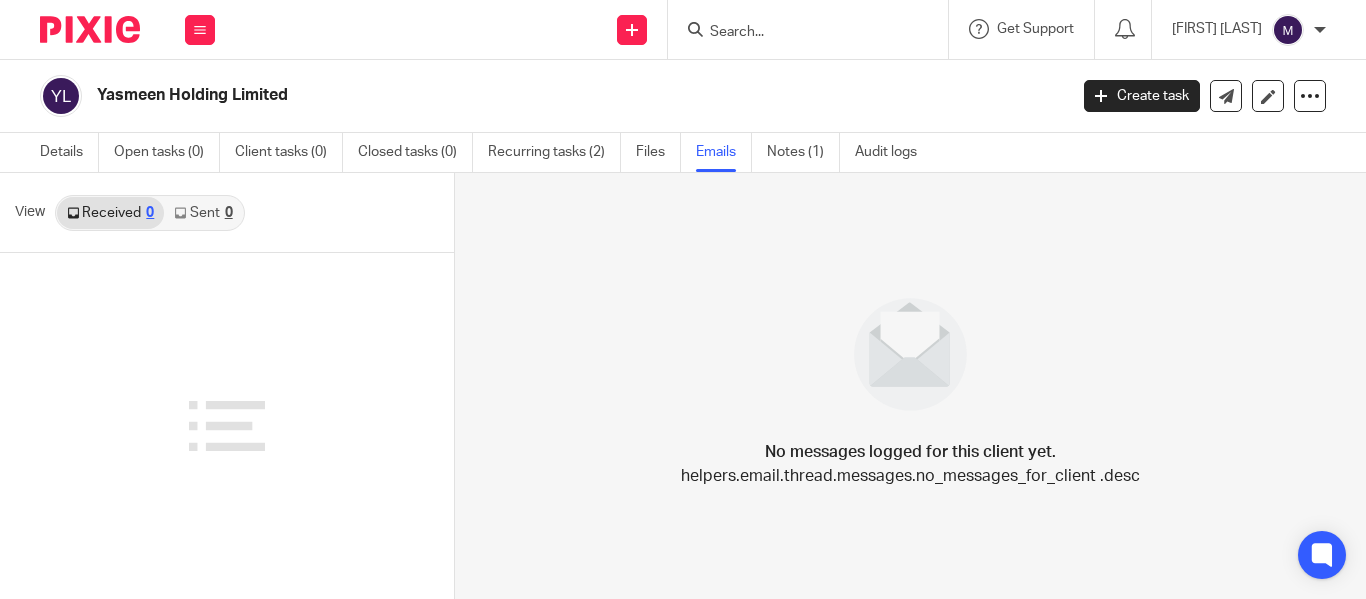 scroll, scrollTop: 0, scrollLeft: 0, axis: both 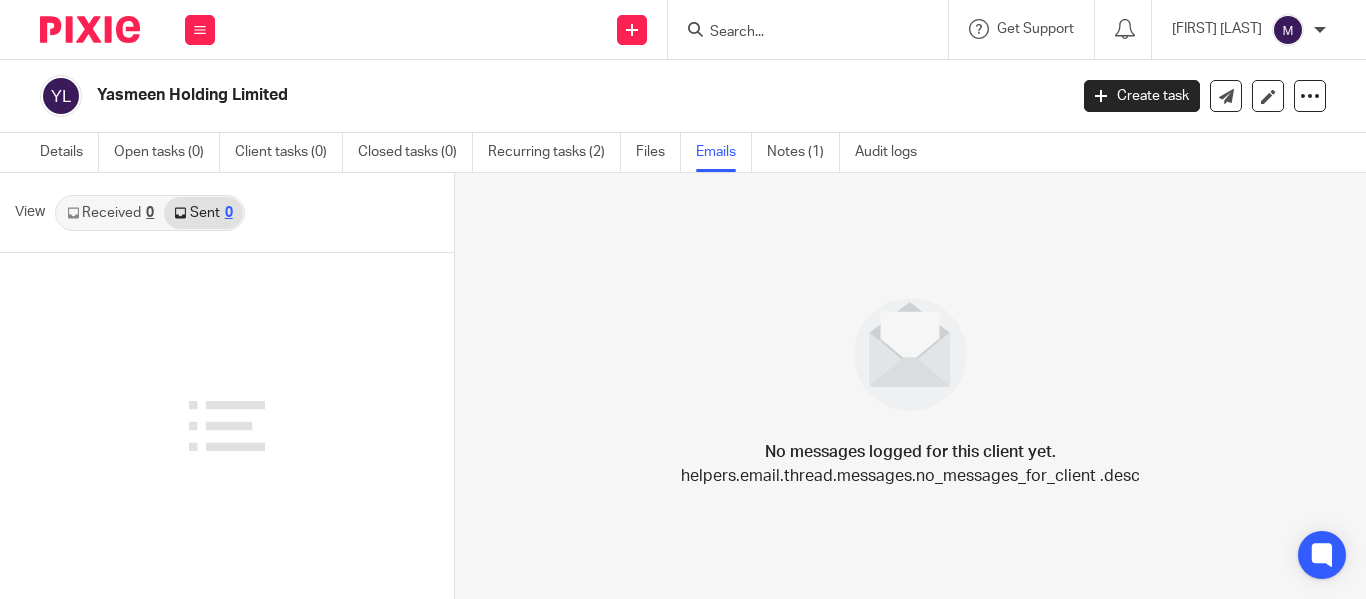 click on "Received
0" at bounding box center (110, 213) 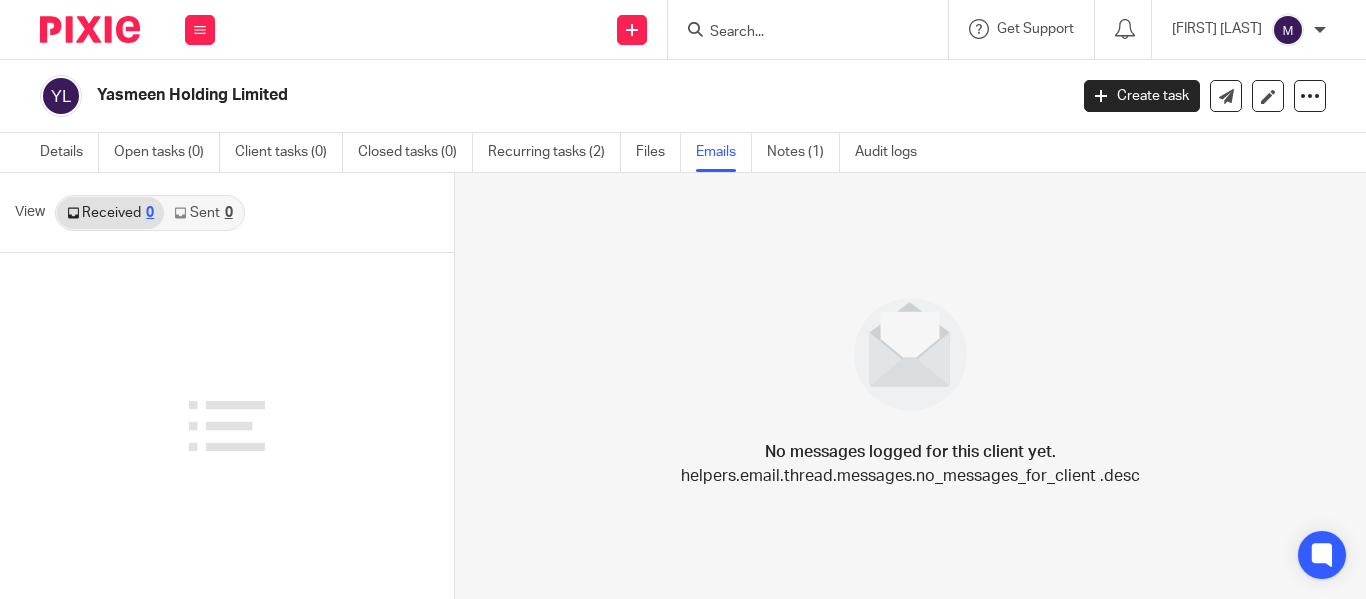 click on "Received
0" at bounding box center [110, 213] 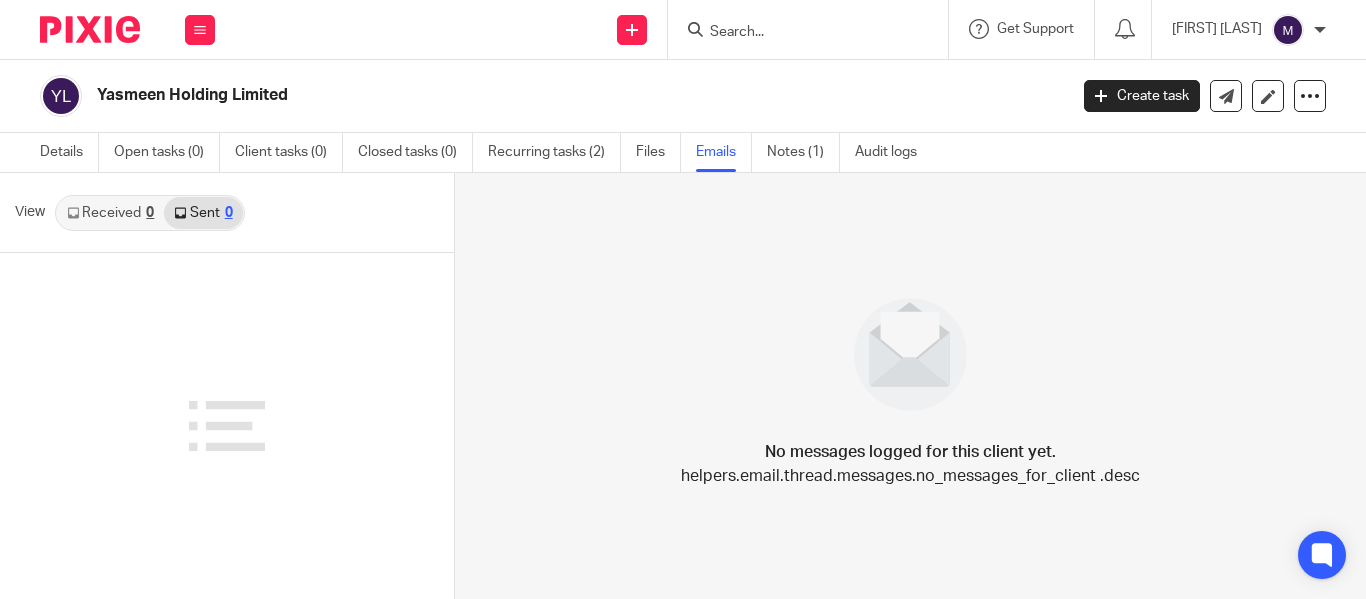 click at bounding box center (73, 213) 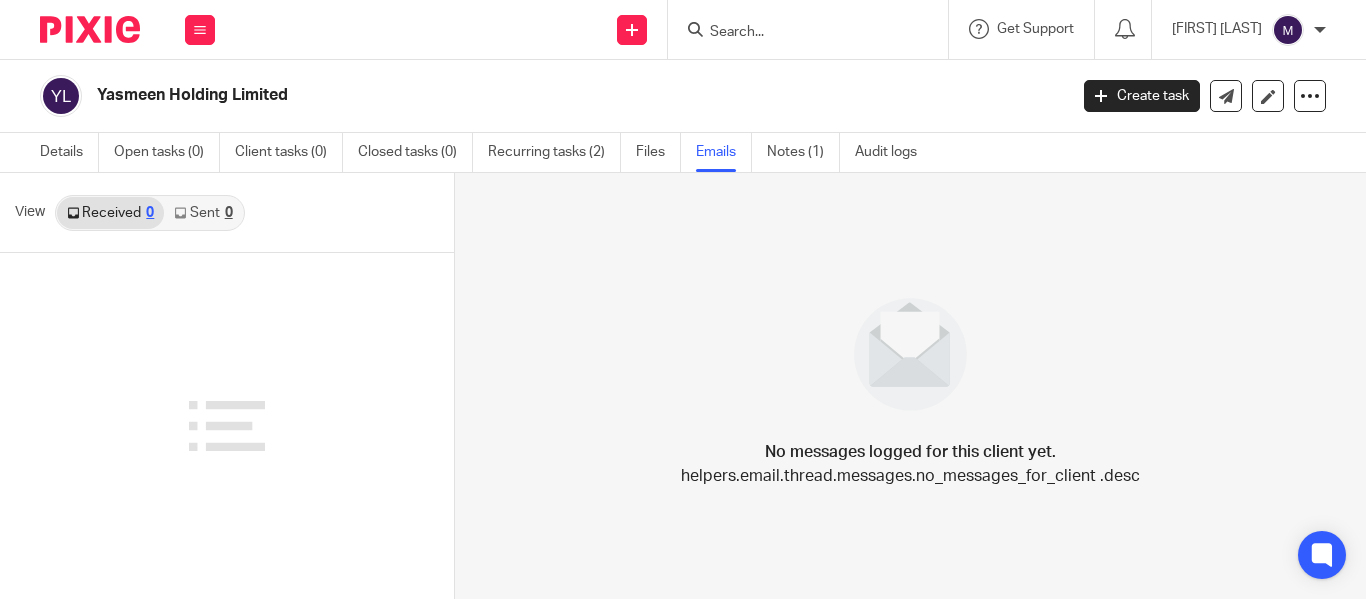 click on "Received
0
Sent
0" at bounding box center (150, 213) 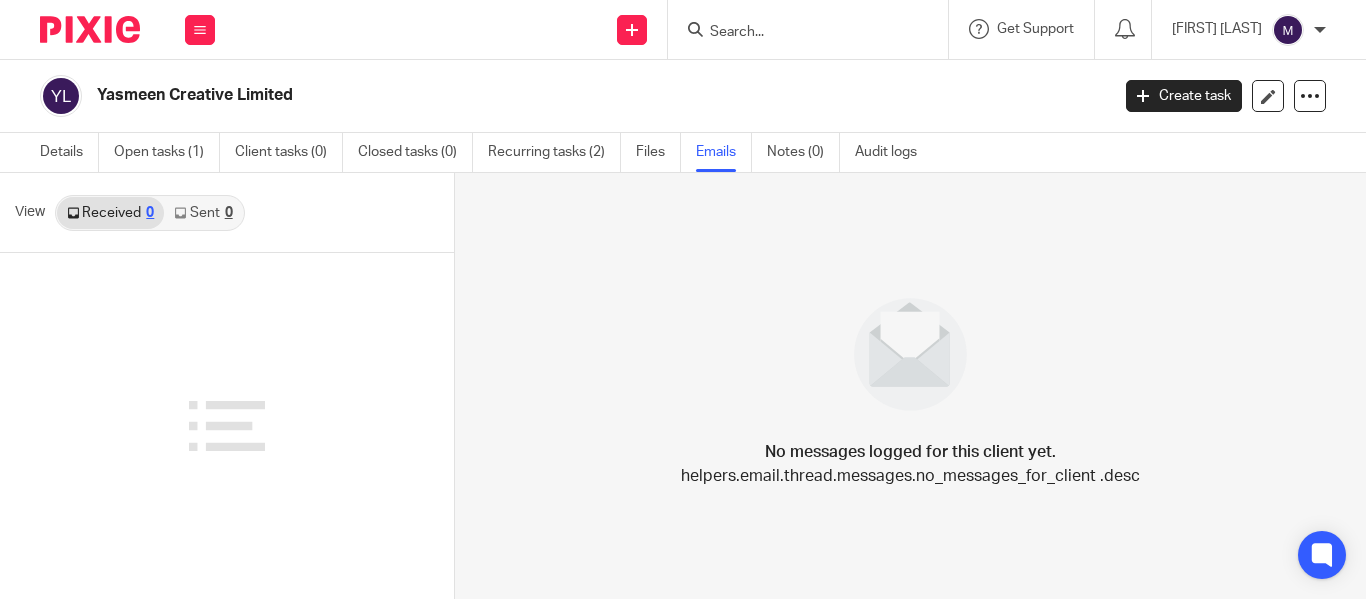 scroll, scrollTop: 0, scrollLeft: 0, axis: both 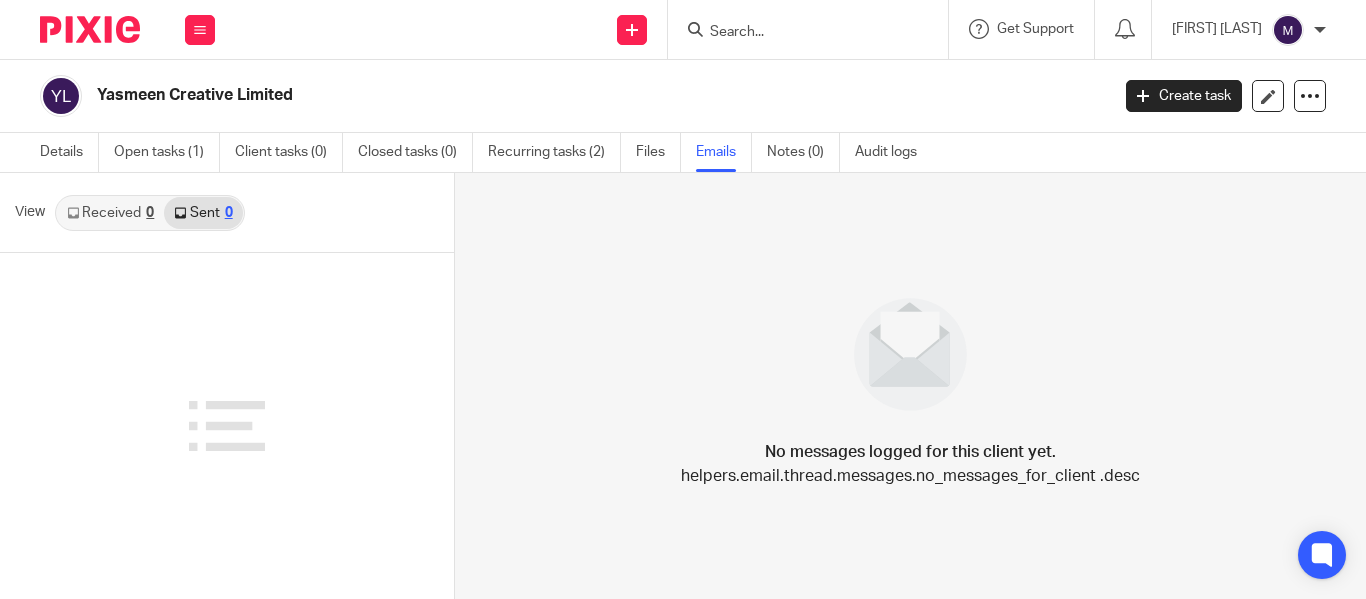 click on "Received
0" at bounding box center (110, 213) 